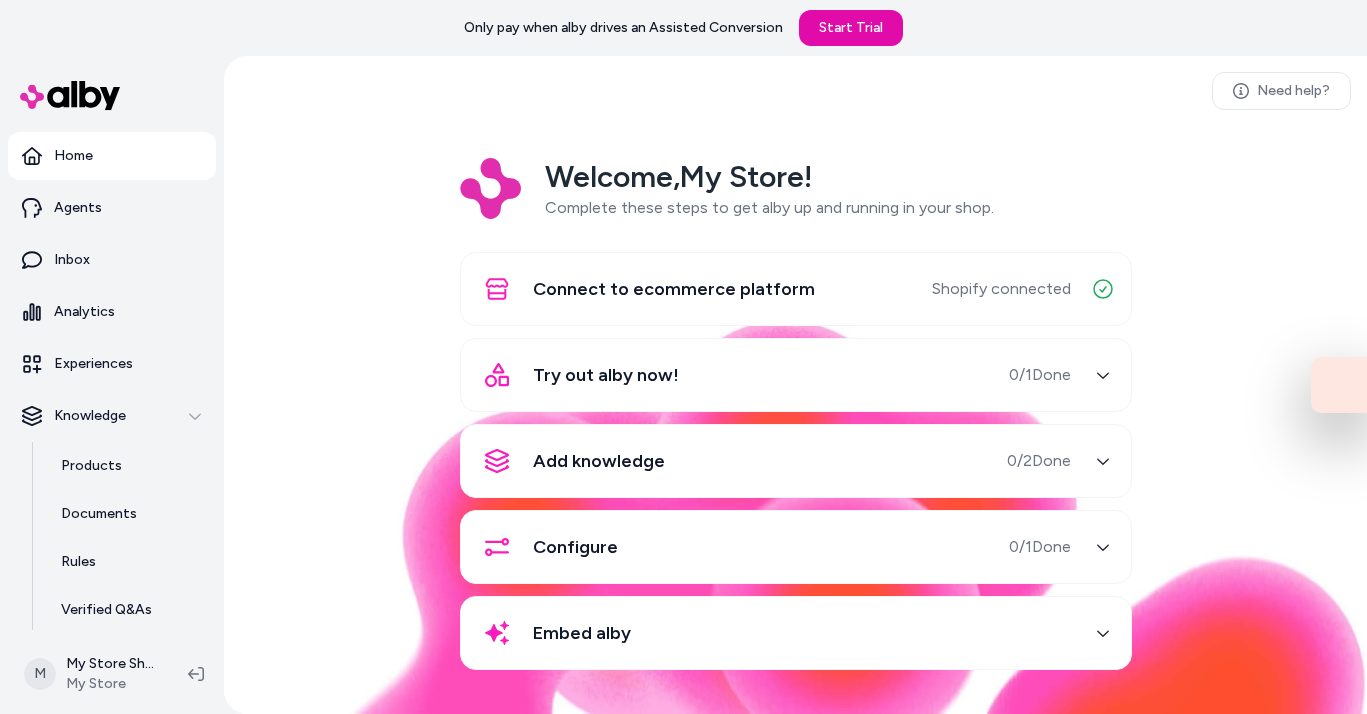 scroll, scrollTop: 0, scrollLeft: 0, axis: both 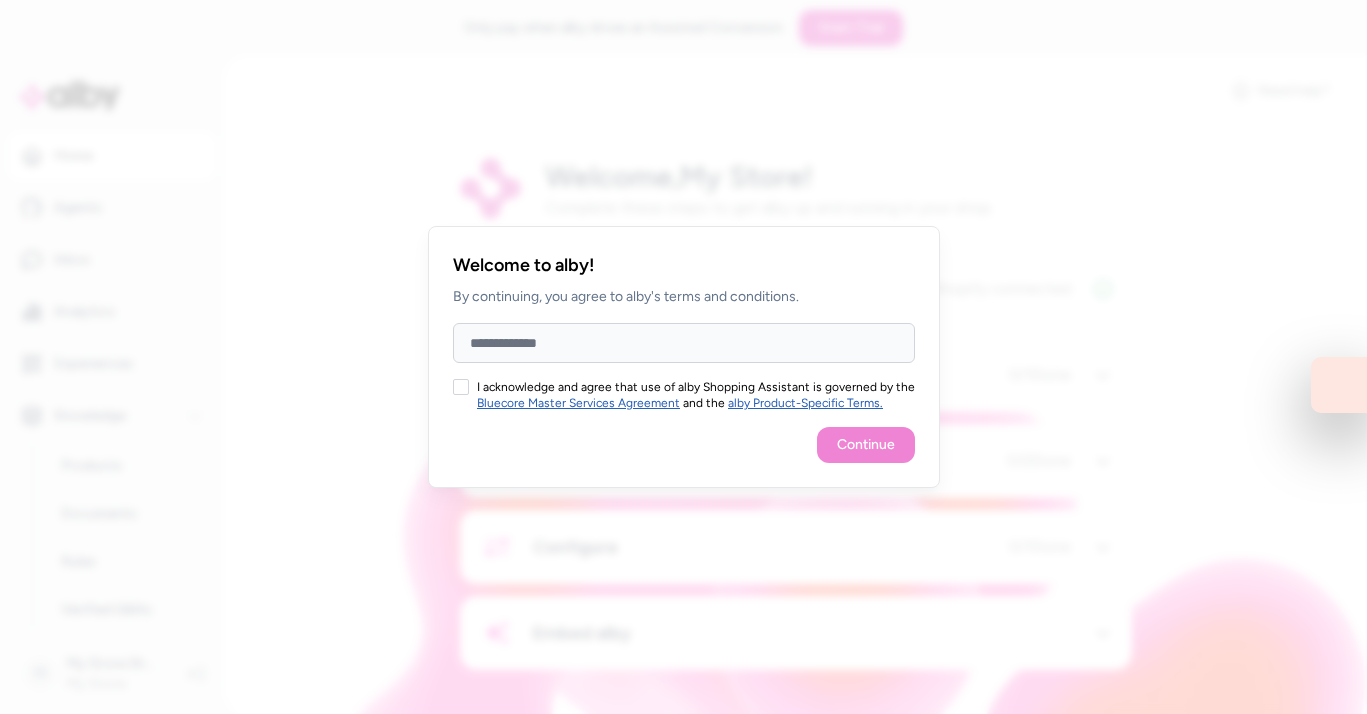 click on "Full Name" at bounding box center [684, 343] 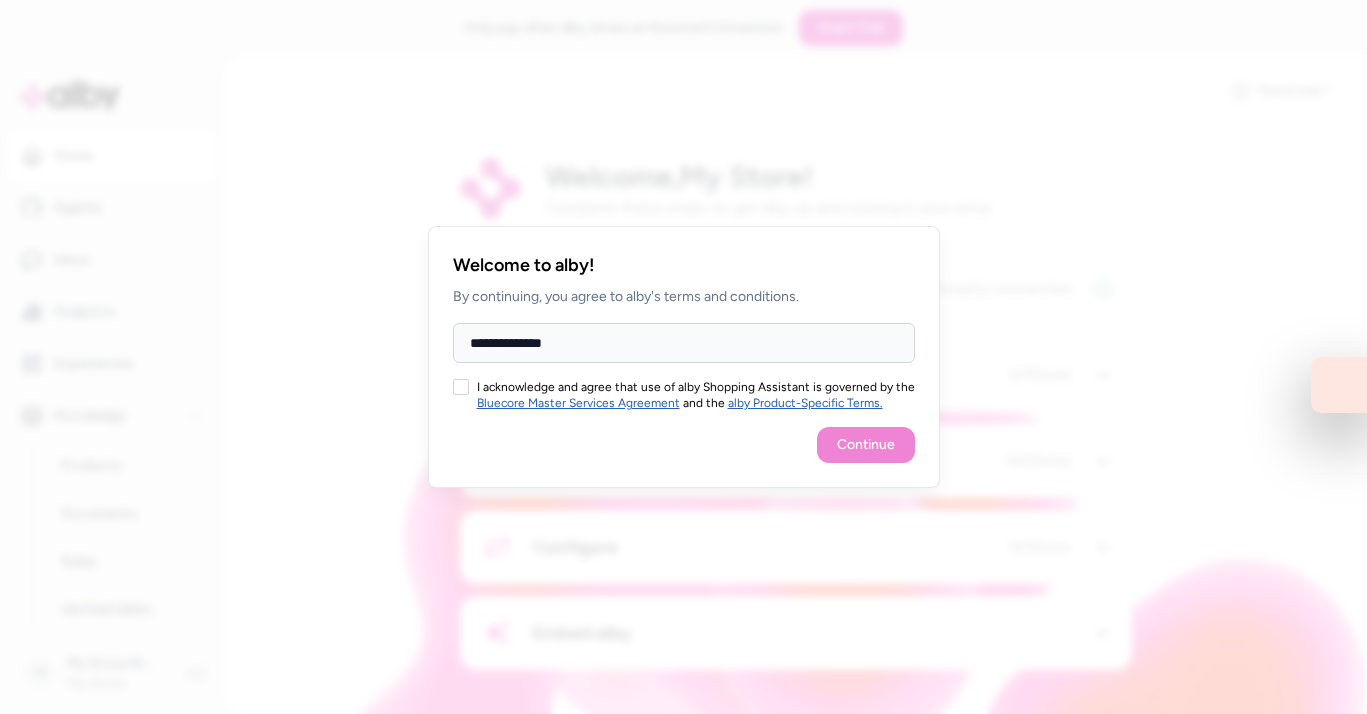 type on "**********" 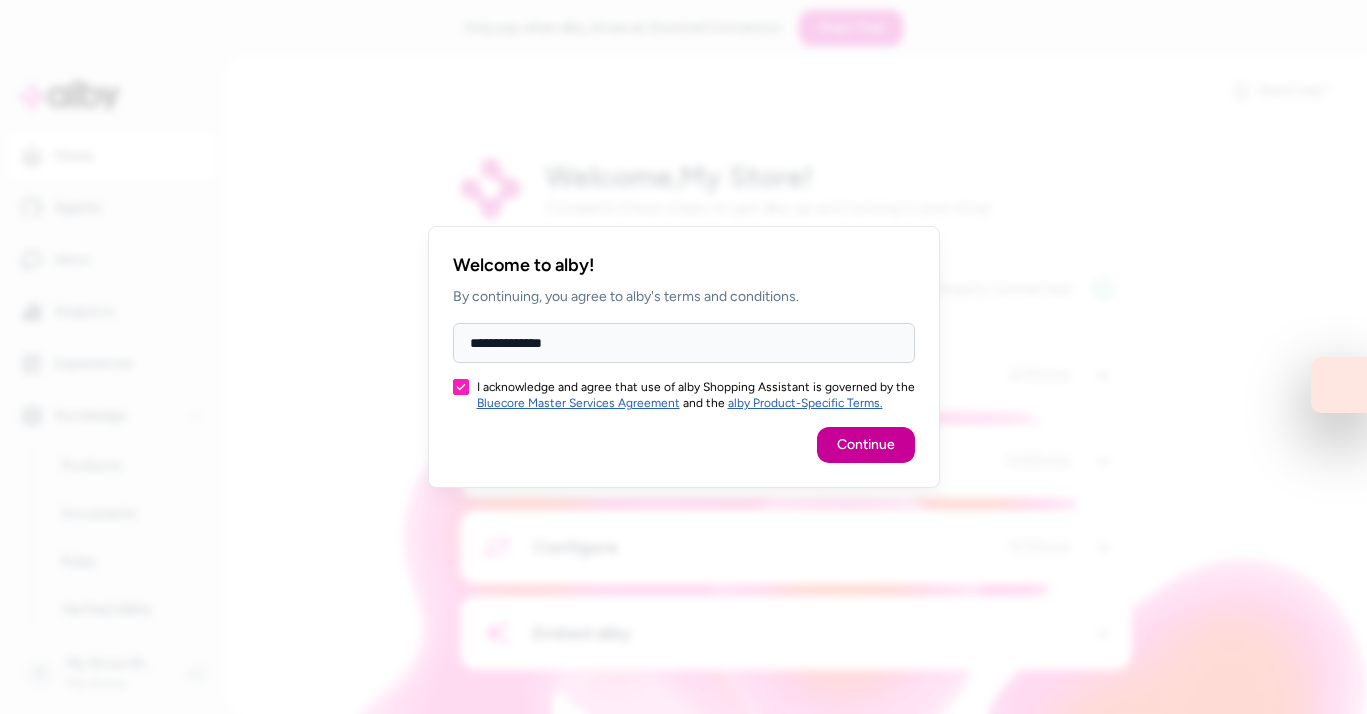 click on "Continue" at bounding box center [866, 445] 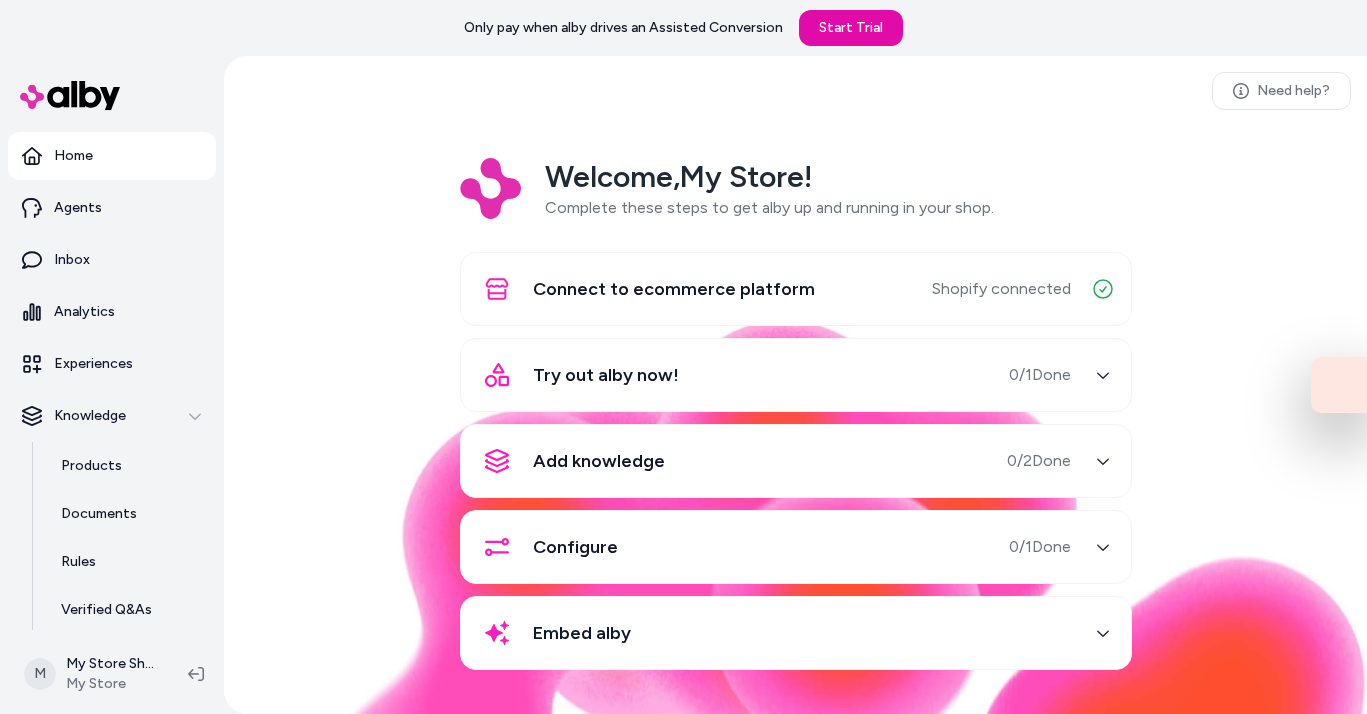 click on "Connect to ecommerce platform" at bounding box center (674, 289) 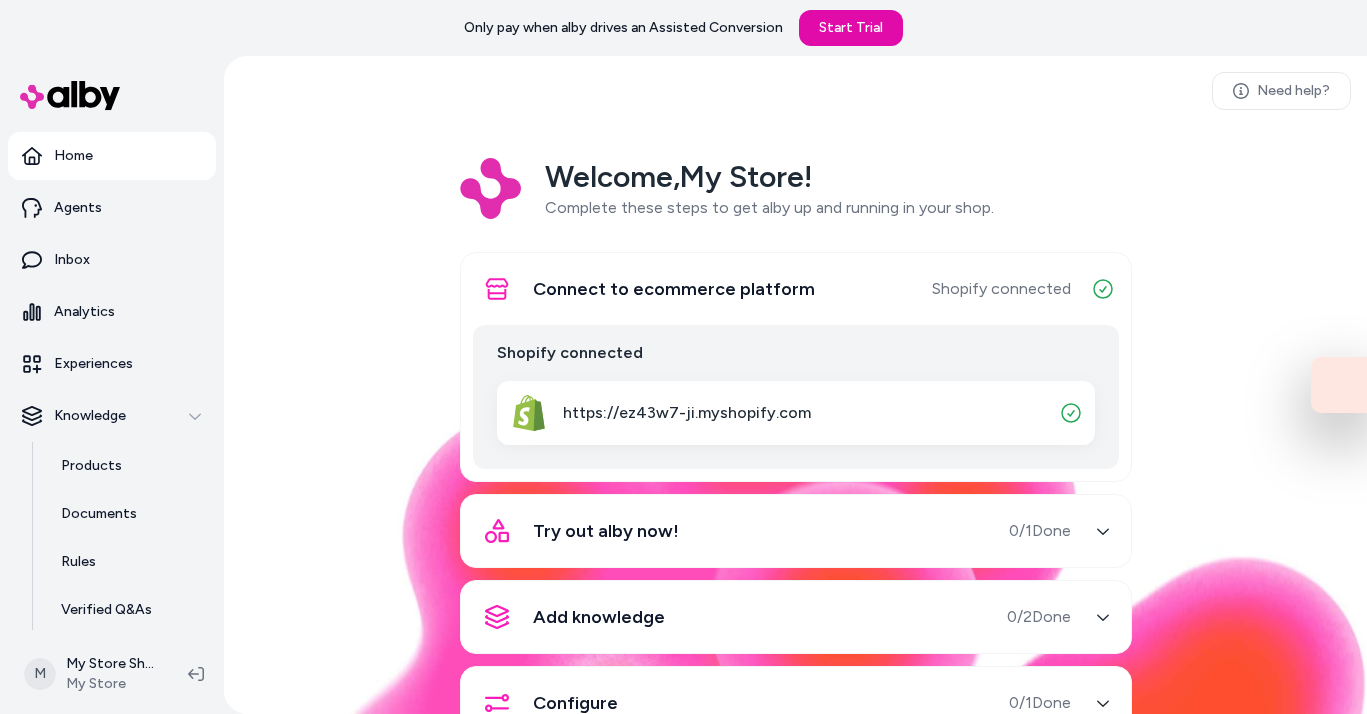 click on "Try out alby now!" at bounding box center [606, 531] 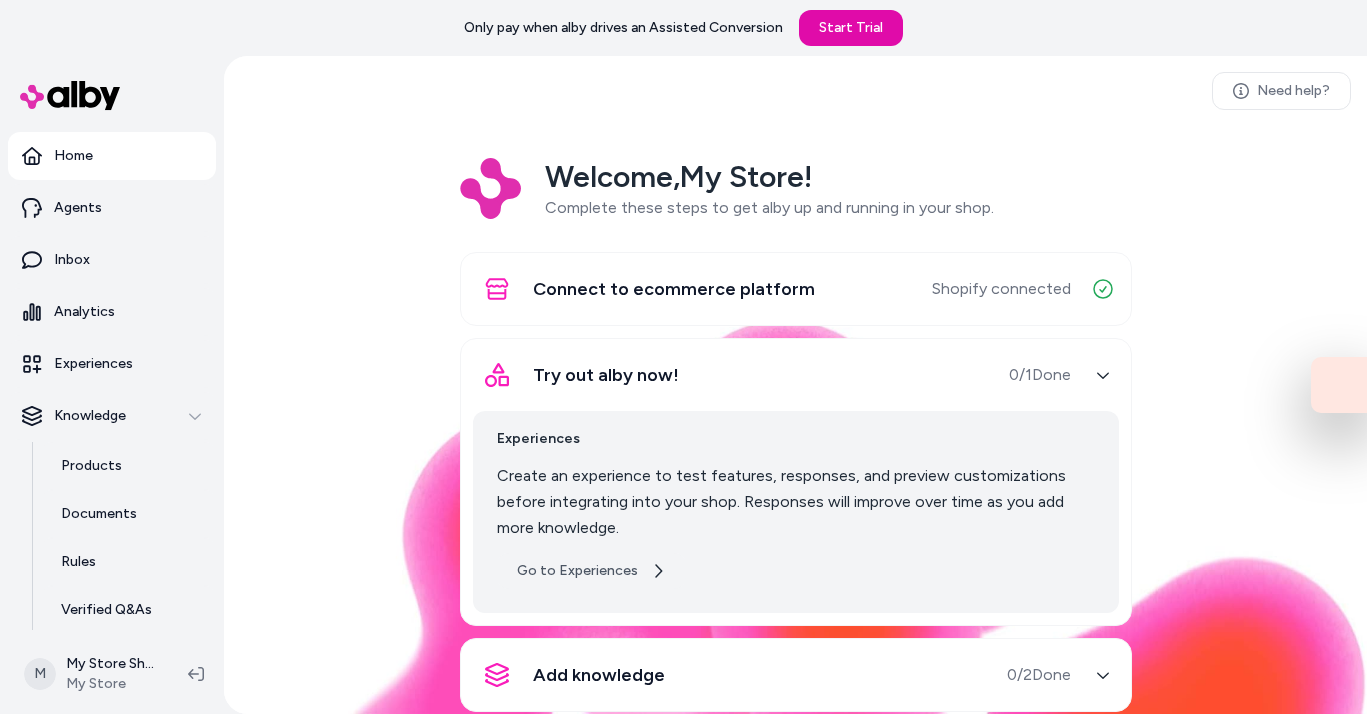click on "Go to Experiences" at bounding box center [591, 571] 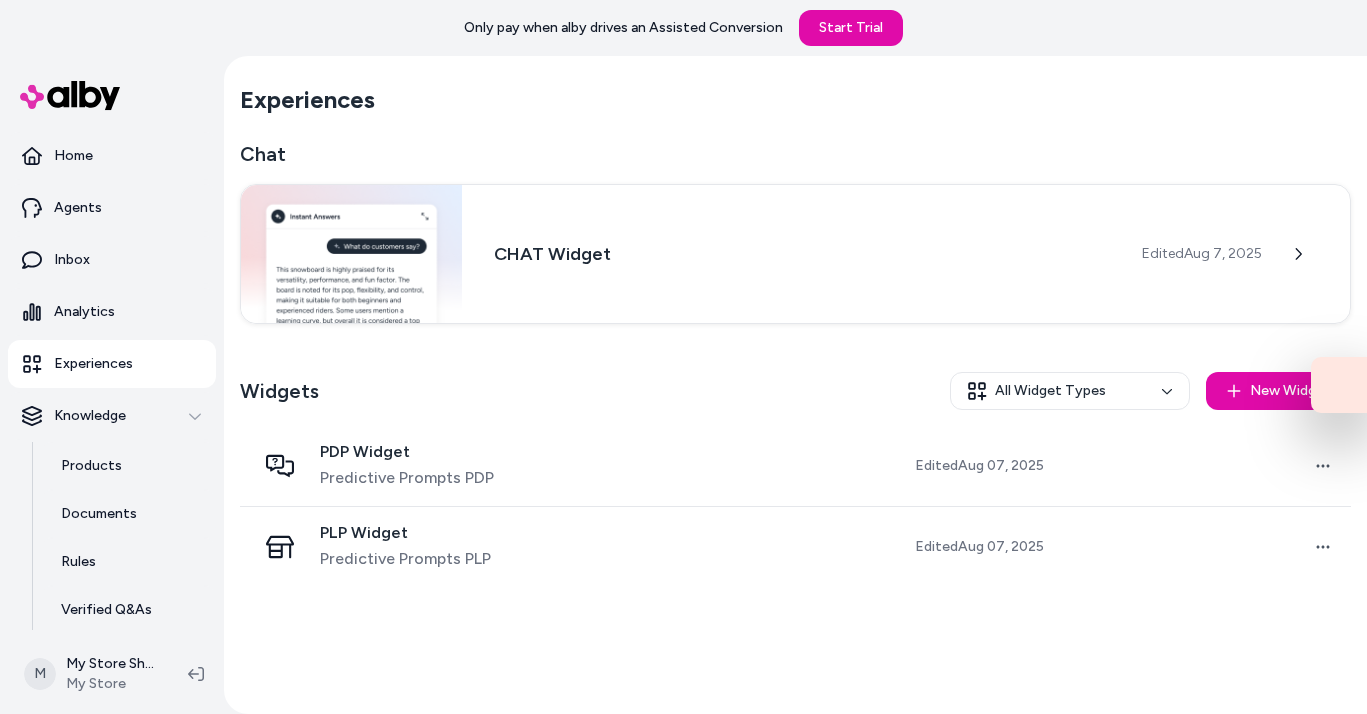 scroll, scrollTop: 0, scrollLeft: 0, axis: both 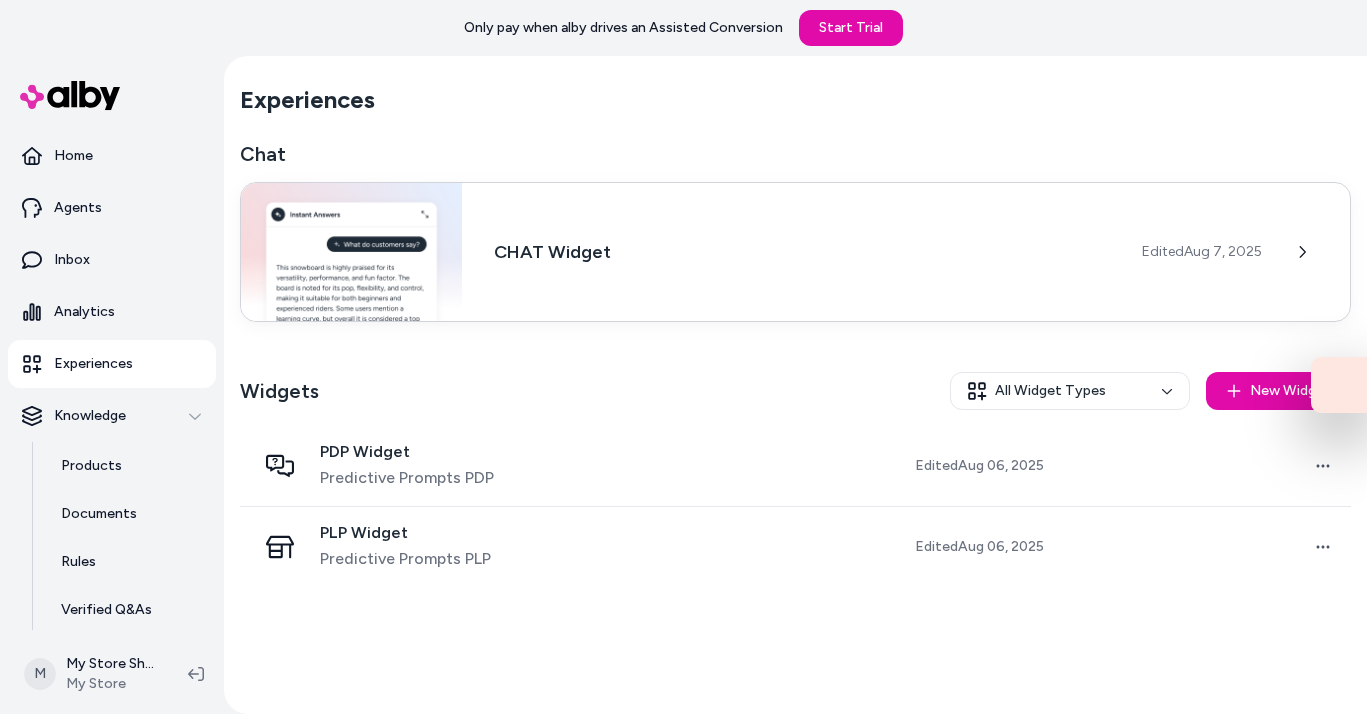 click at bounding box center [351, 252] 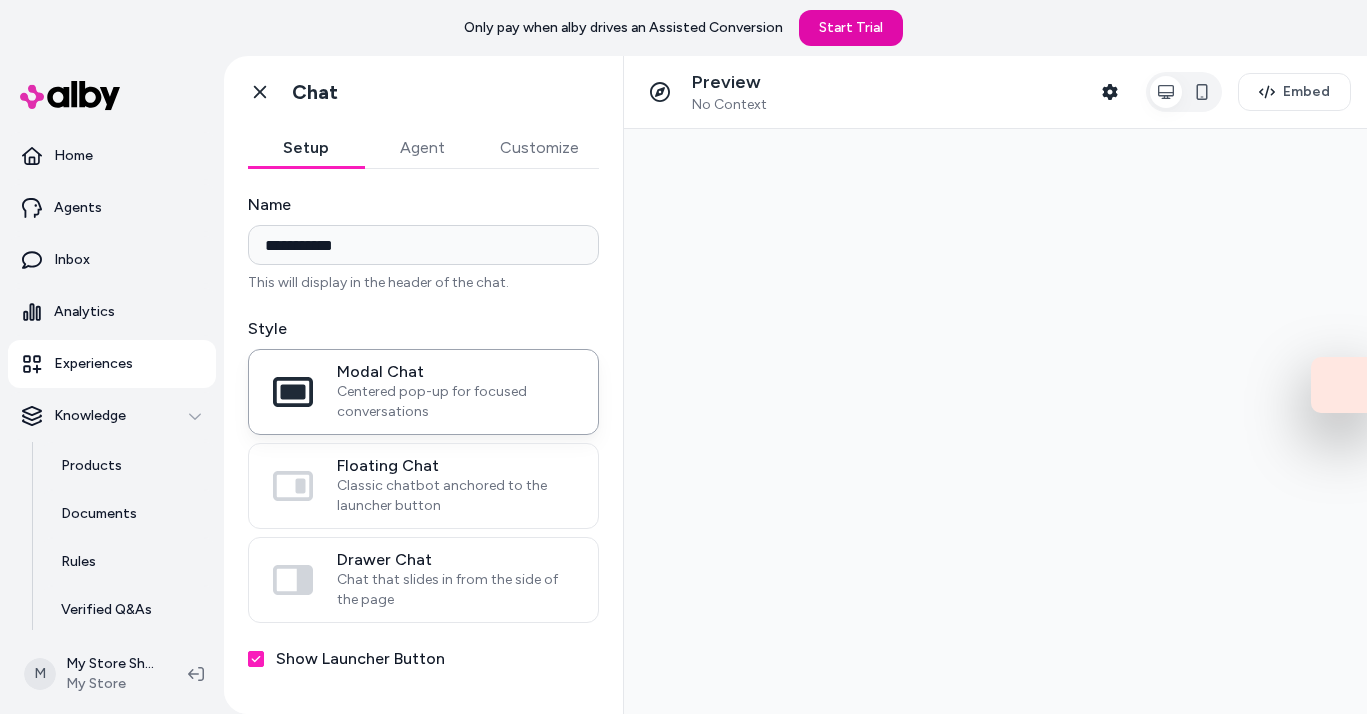 scroll, scrollTop: 0, scrollLeft: 0, axis: both 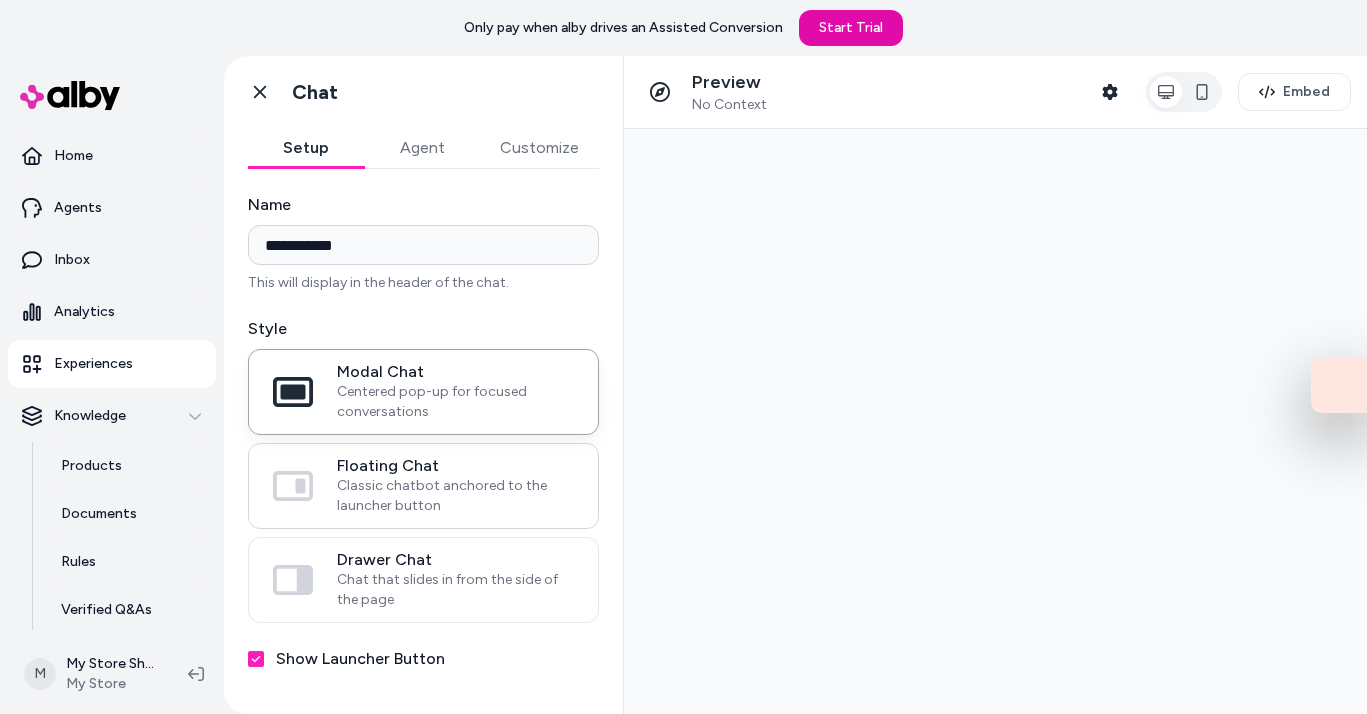 click on "Floating Chat" at bounding box center [455, 466] 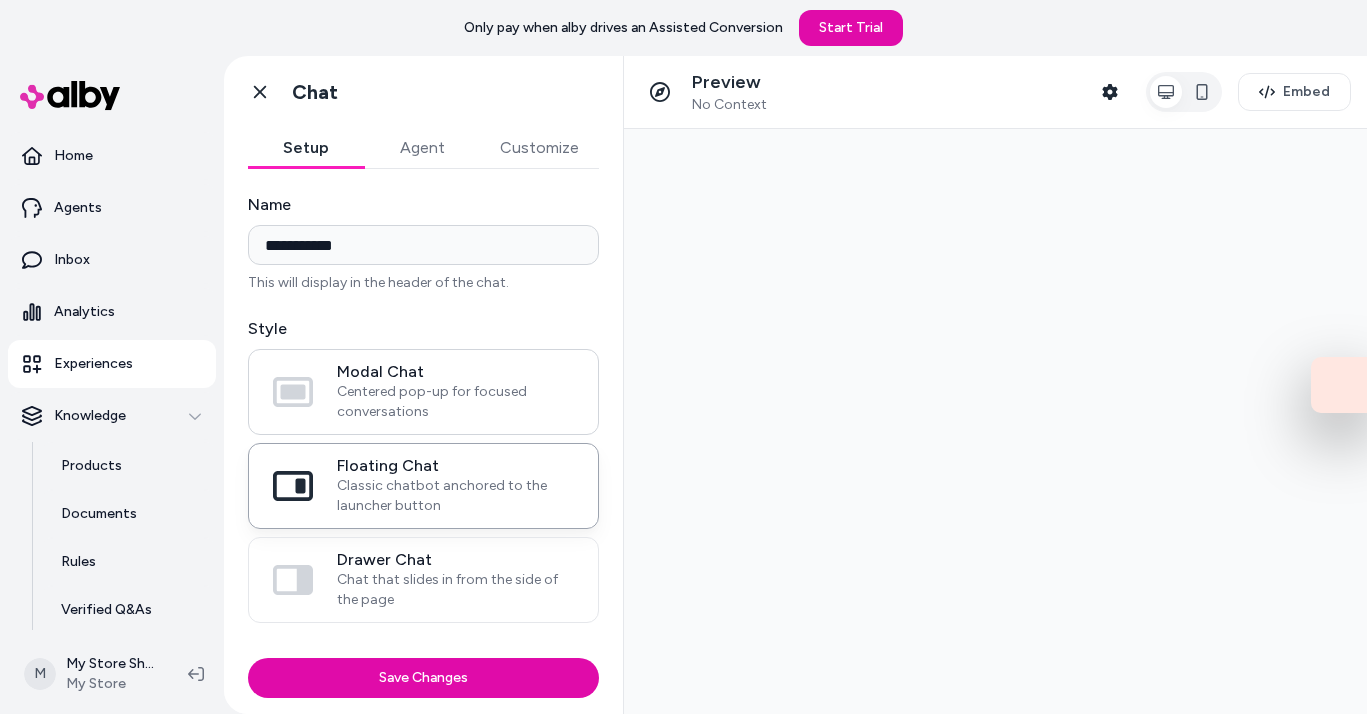 click on "Centered pop-up for focused conversations" at bounding box center (455, 402) 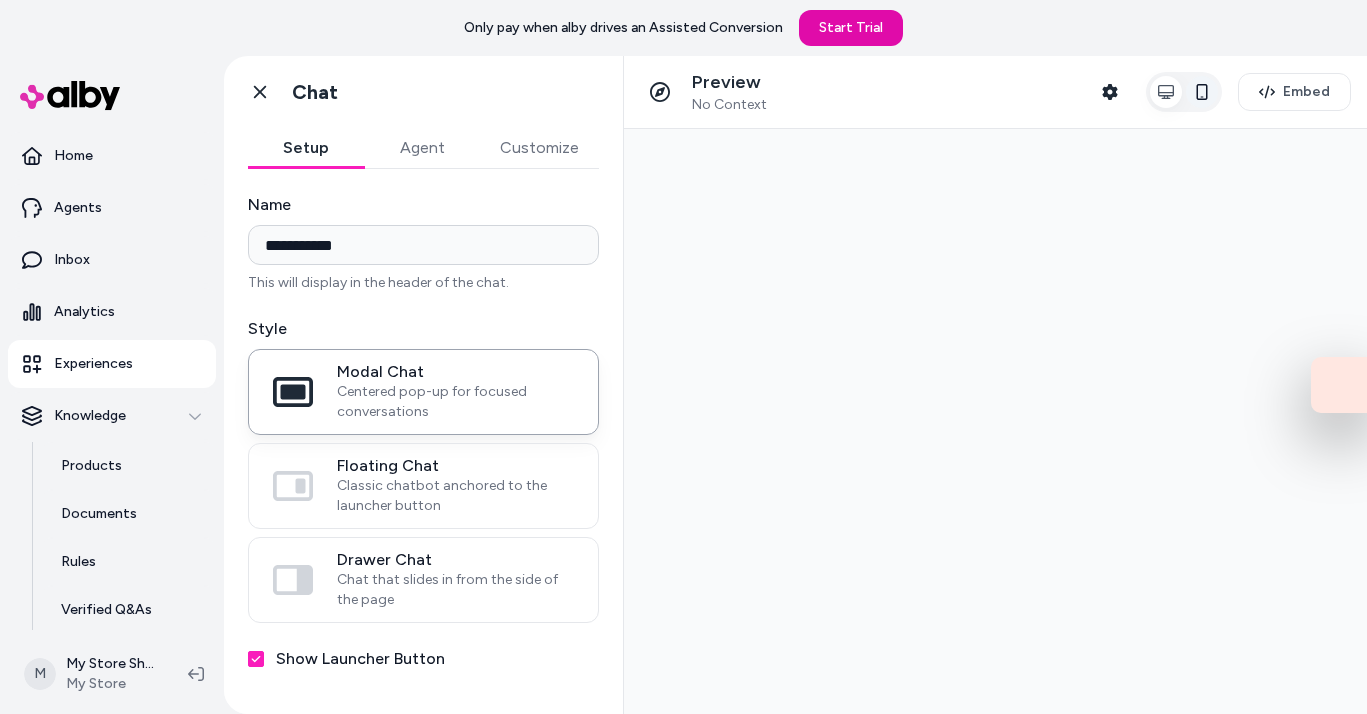 click at bounding box center (1202, 92) 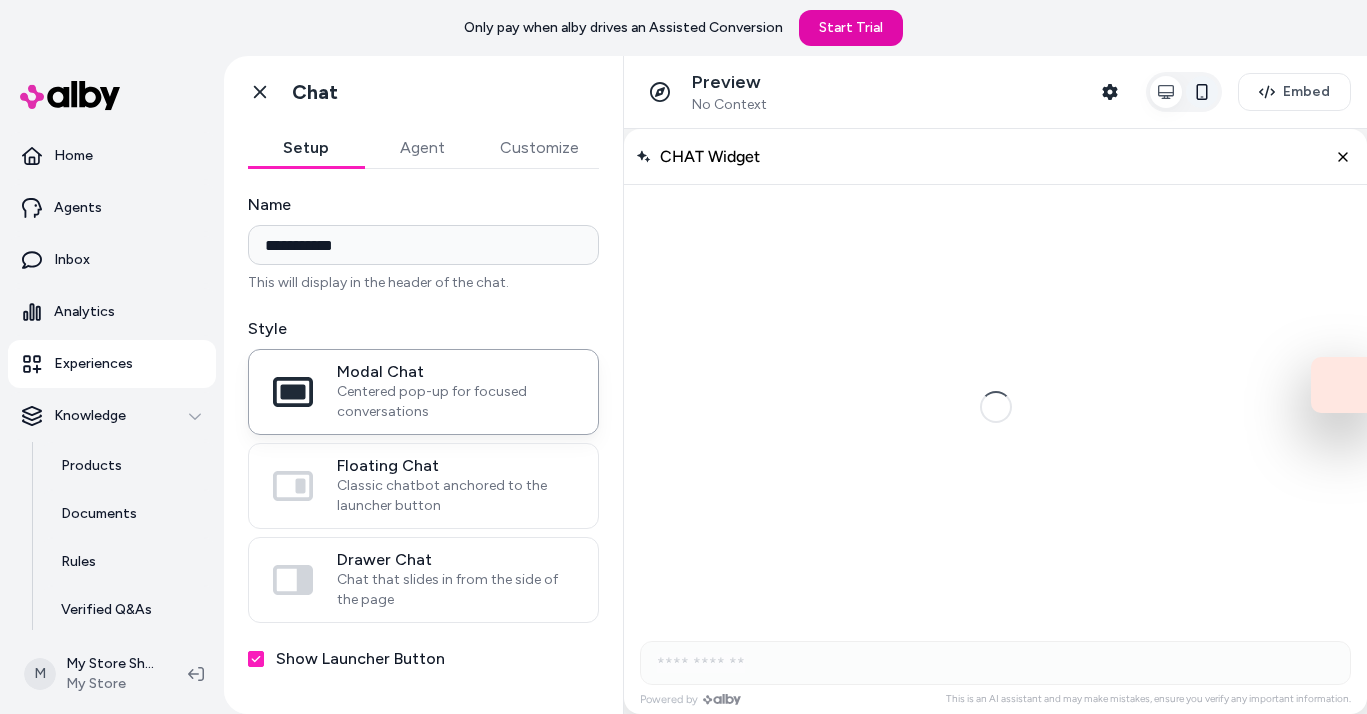 click at bounding box center (1202, 92) 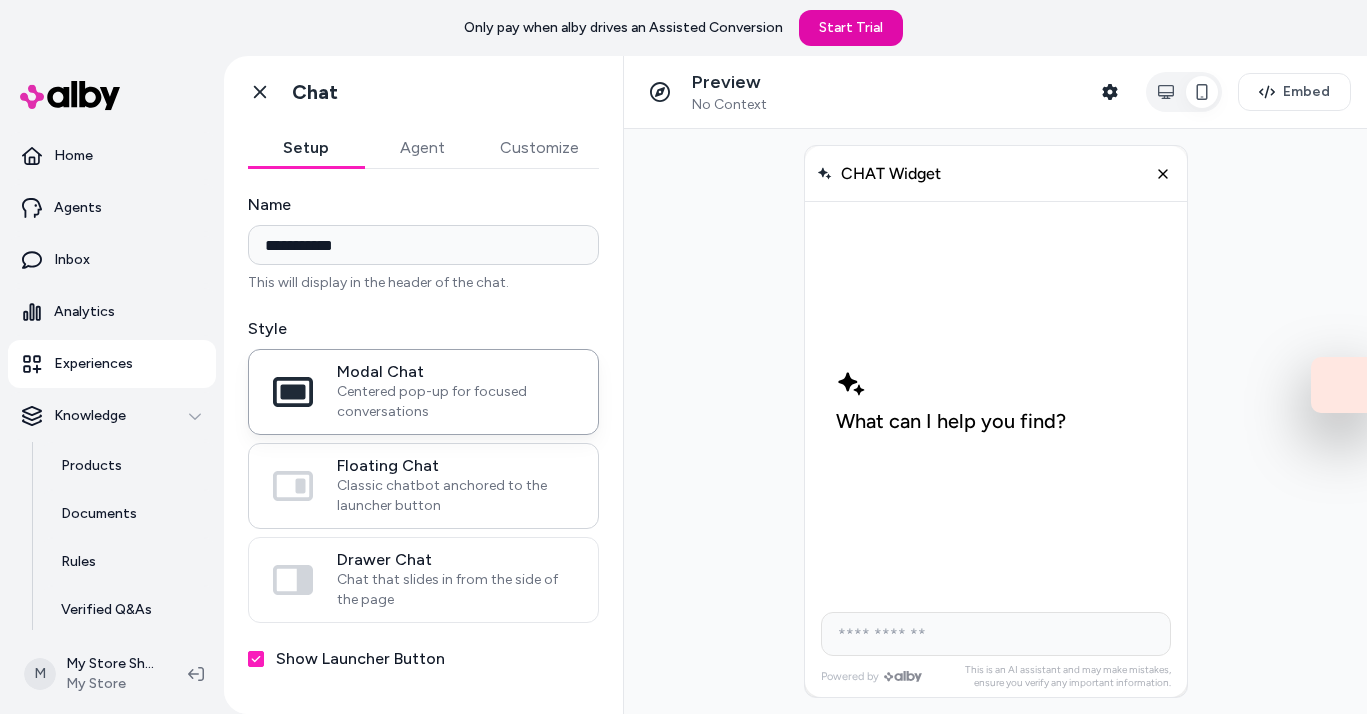 click on "Classic chatbot anchored to the launcher button" at bounding box center (455, 496) 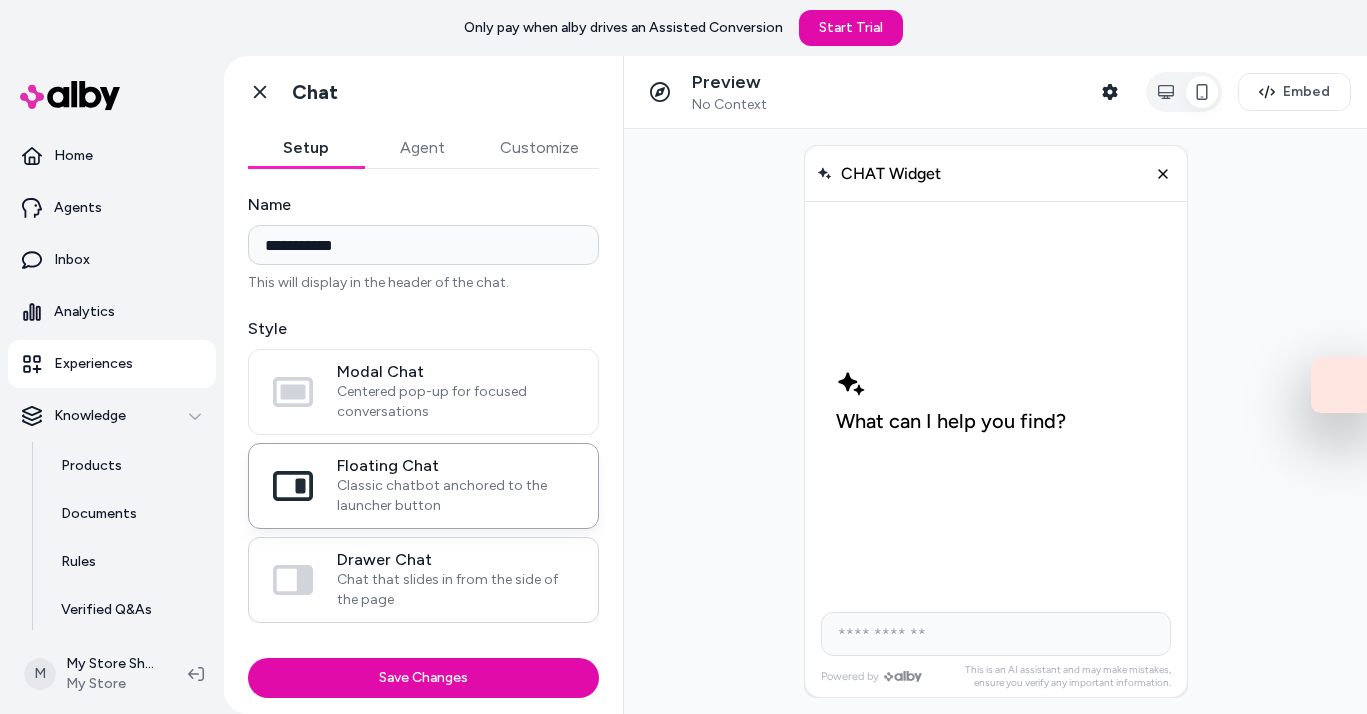 click on "Chat that slides in from the side of the page" at bounding box center [455, 590] 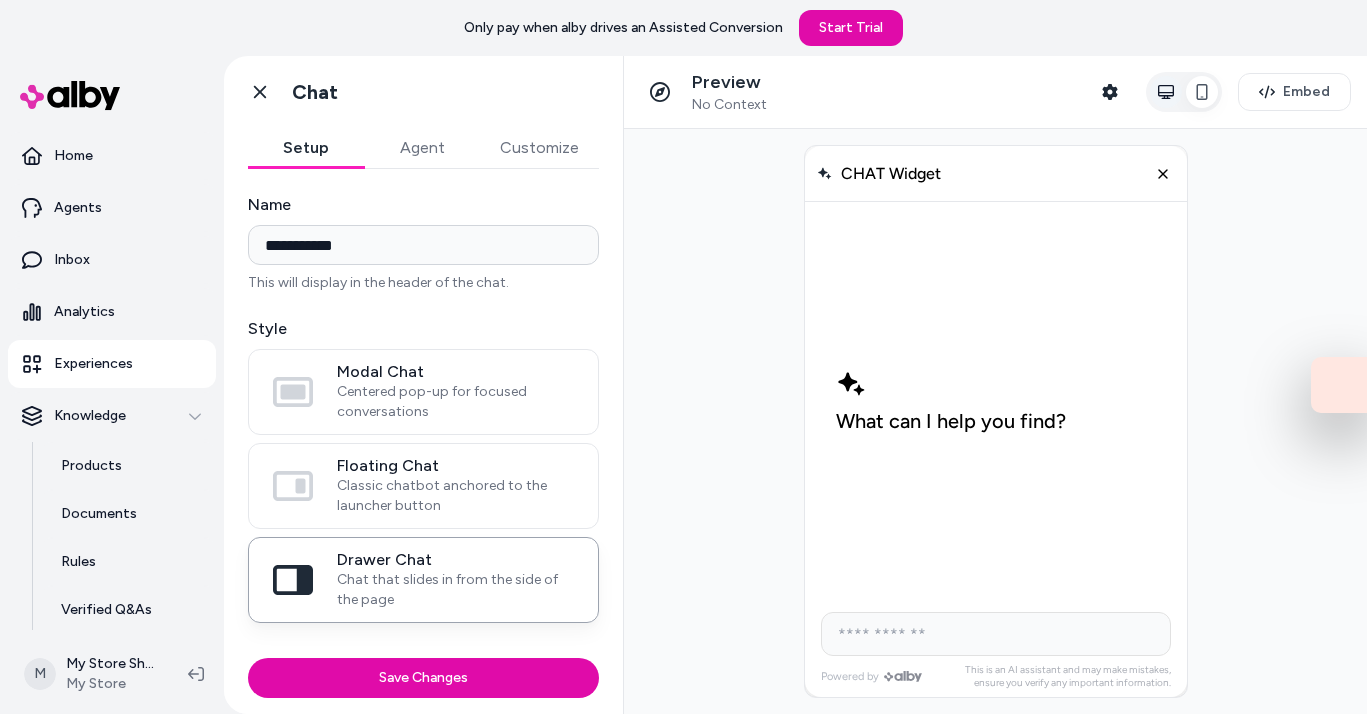 click 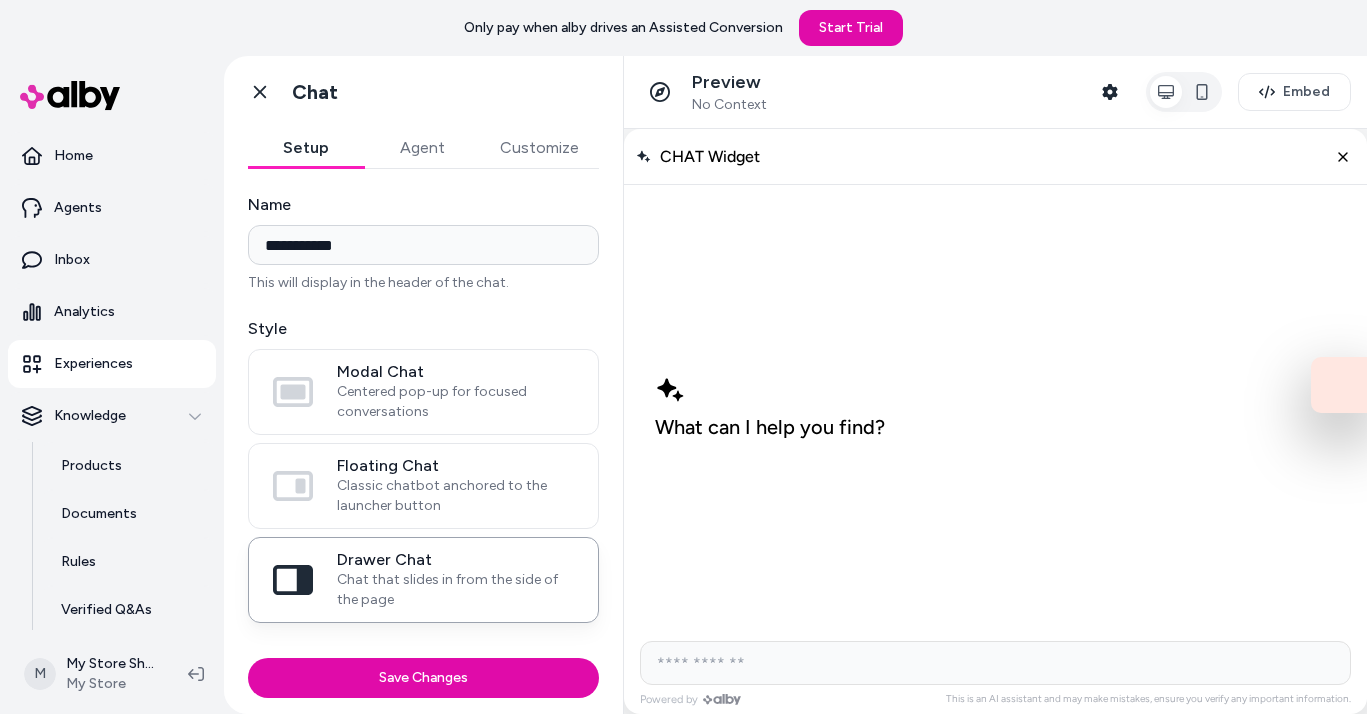 click 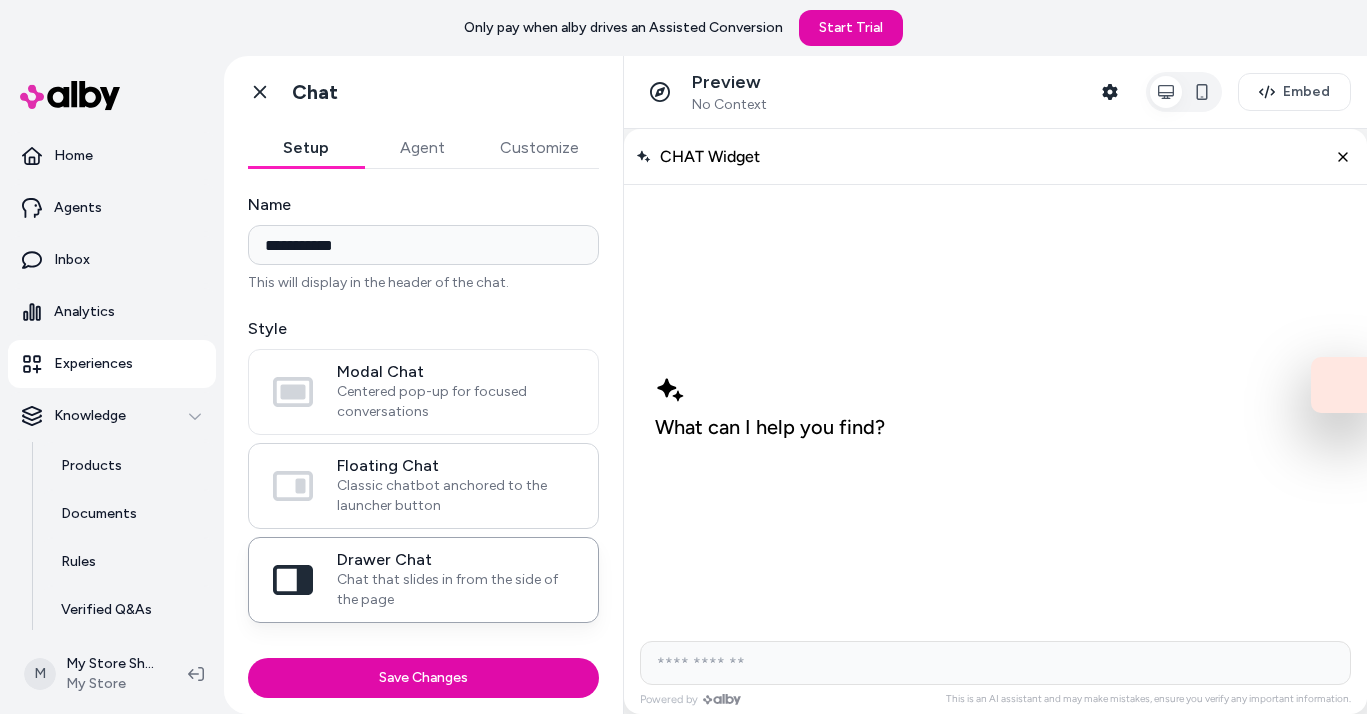 click on "Floating Chat" at bounding box center [455, 466] 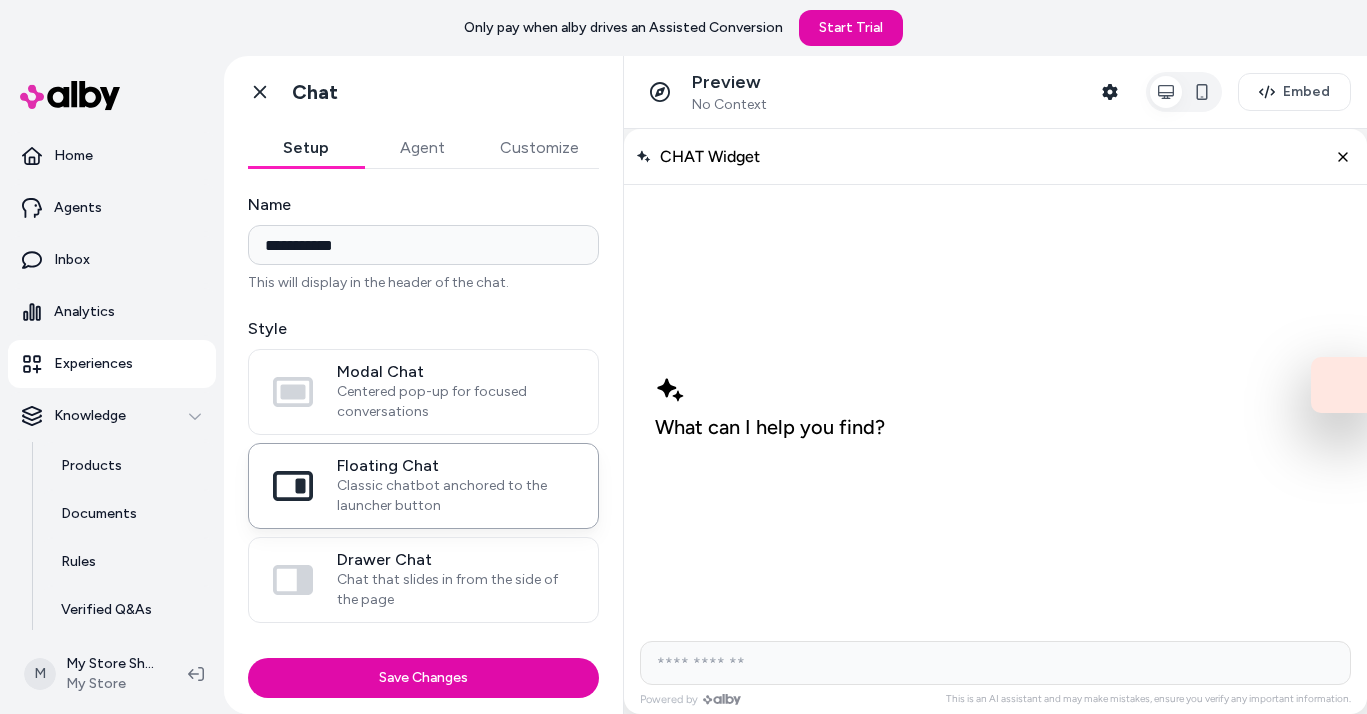 click on "What can I help you find?" at bounding box center [995, 407] 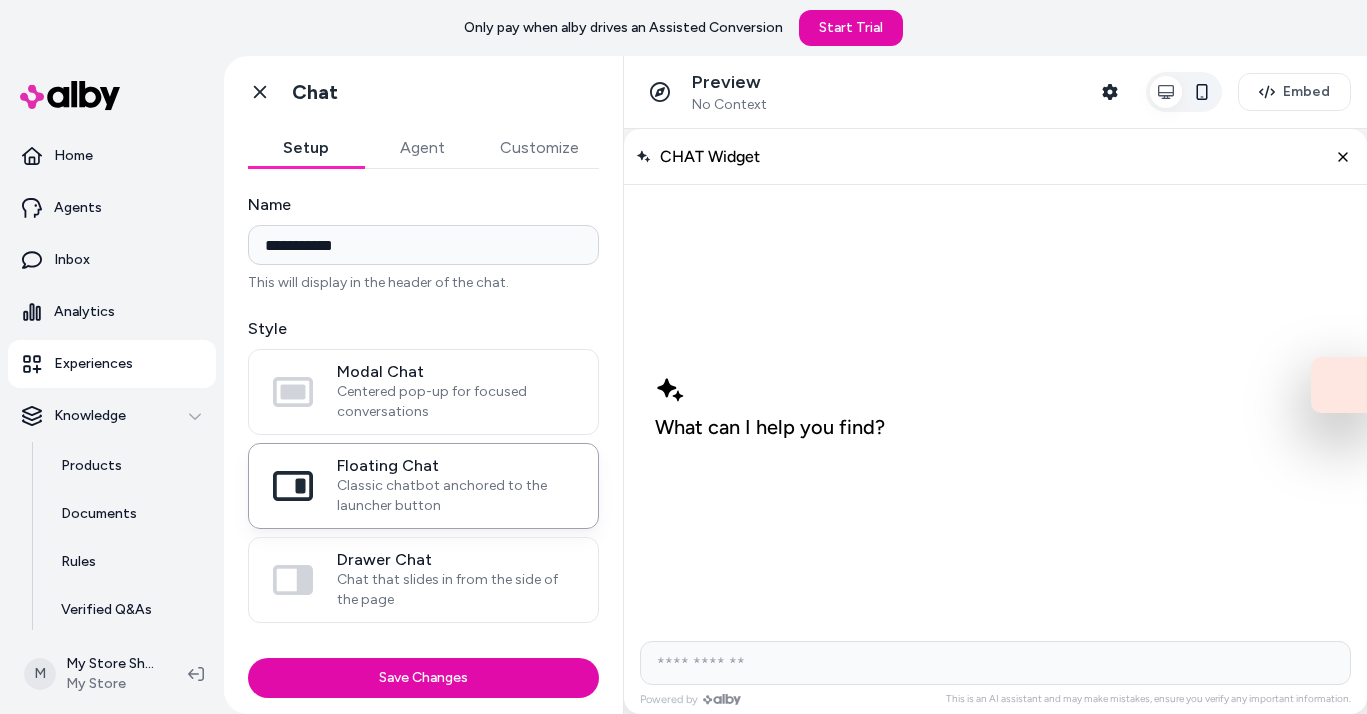 click 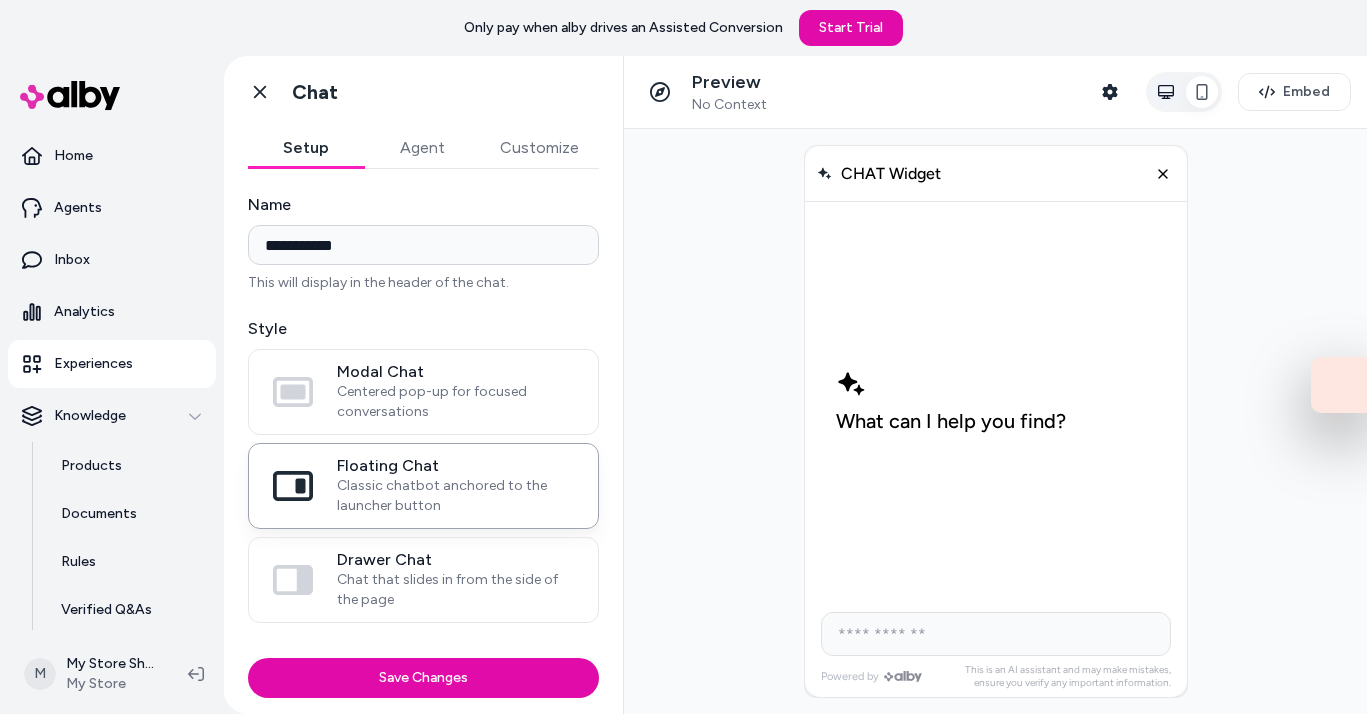 click at bounding box center (1166, 92) 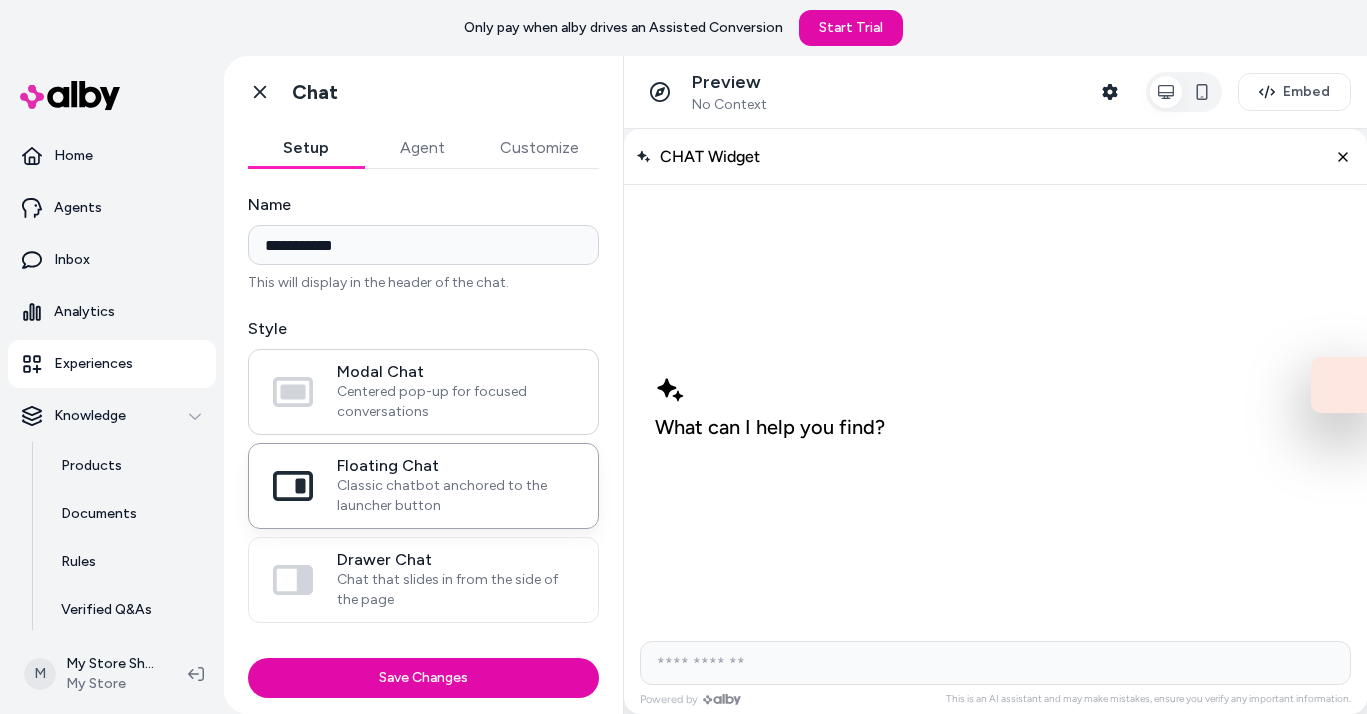 click on "Centered pop-up for focused conversations" at bounding box center (455, 402) 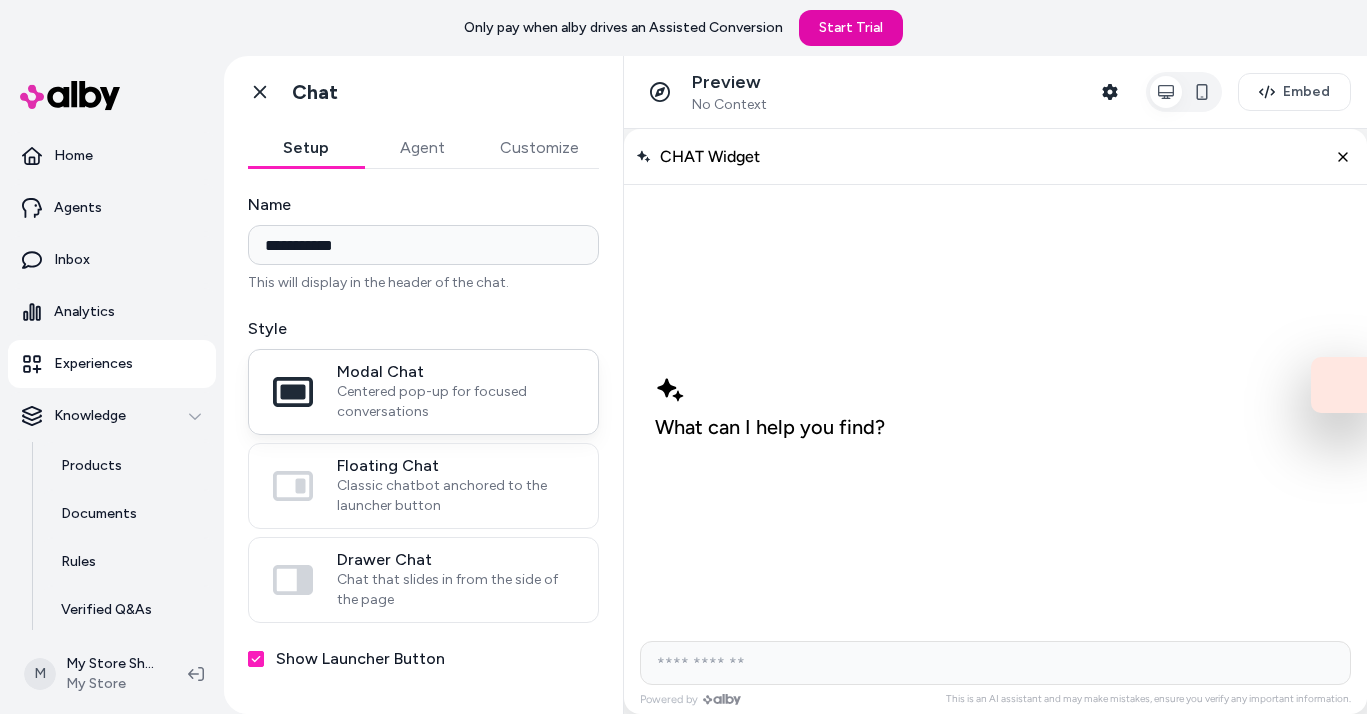 scroll, scrollTop: 75, scrollLeft: 0, axis: vertical 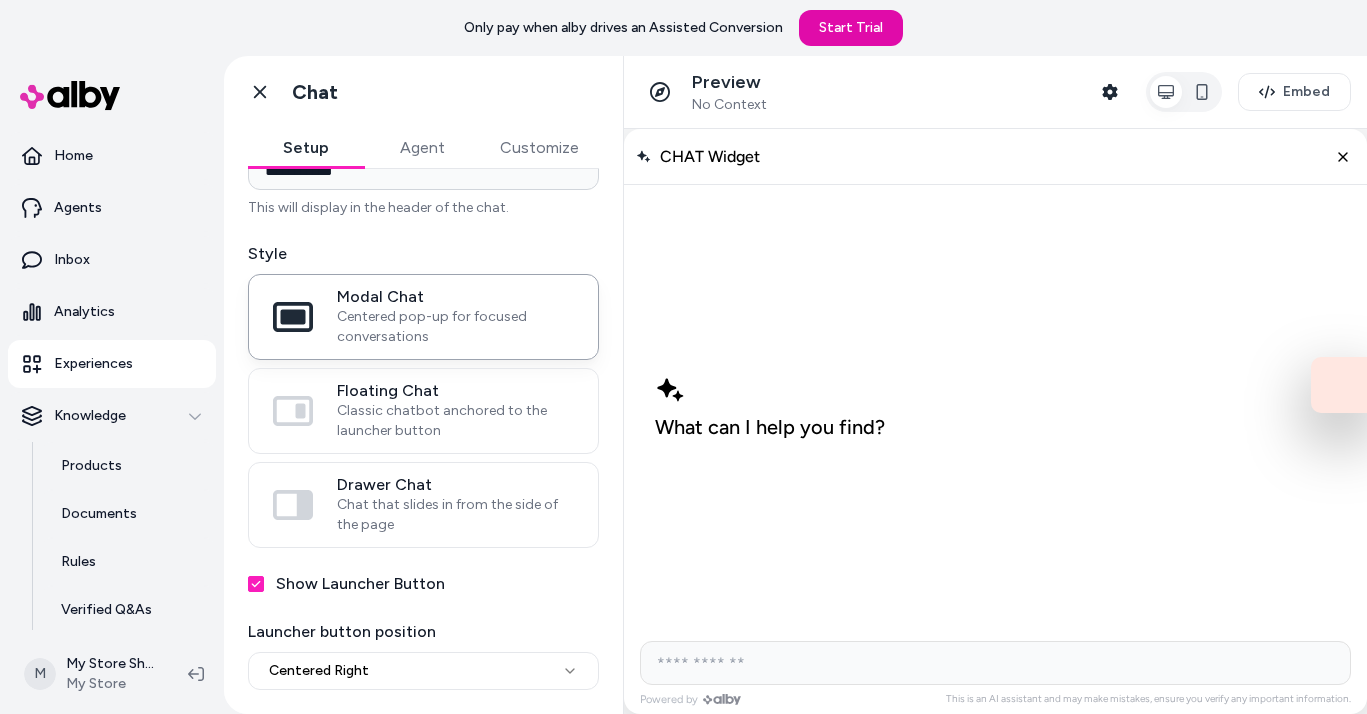 click on "Show Launcher Button" at bounding box center (256, 584) 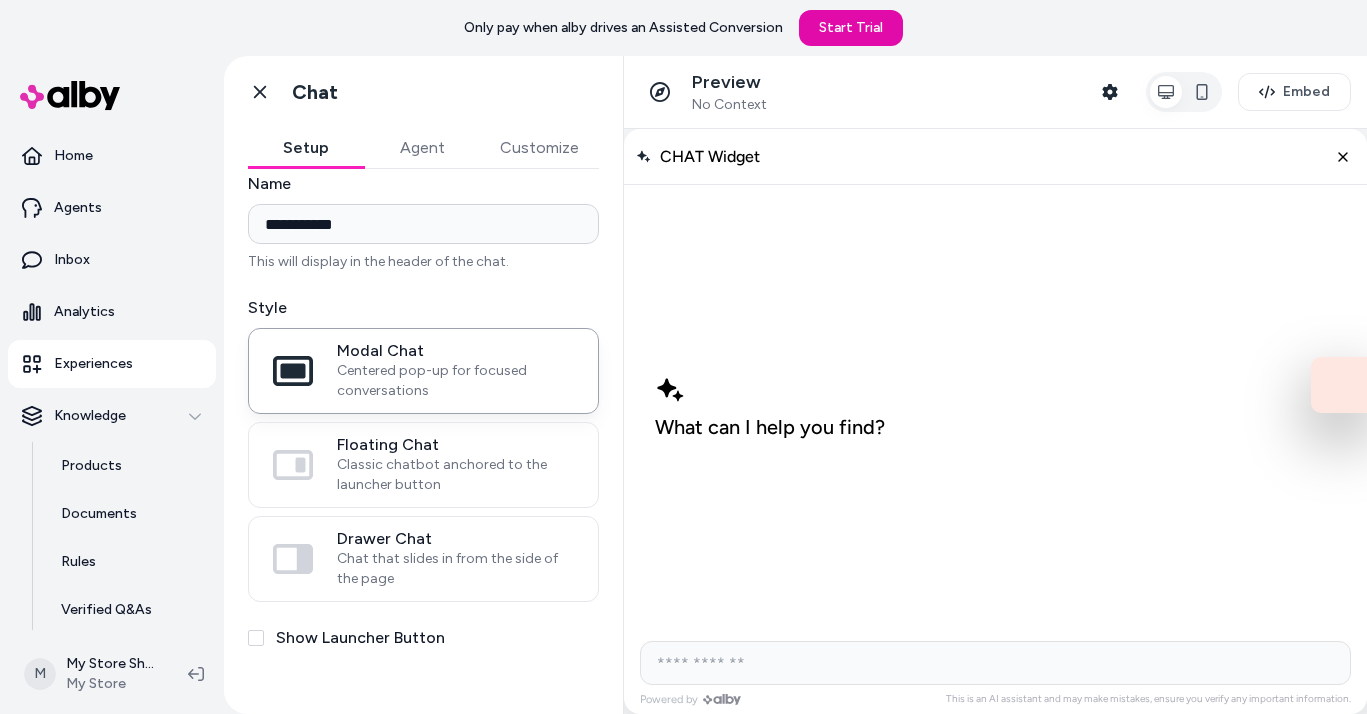 scroll, scrollTop: 21, scrollLeft: 0, axis: vertical 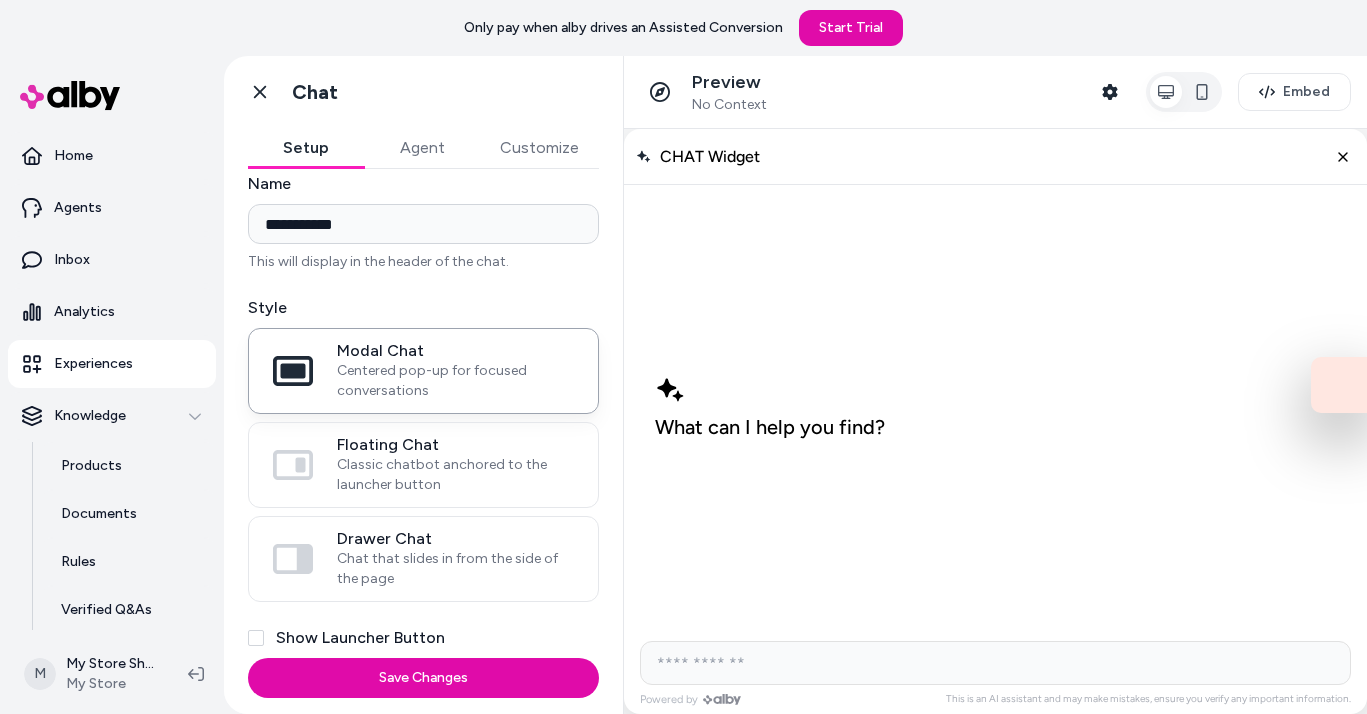 click on "Show Launcher Button" at bounding box center (423, 638) 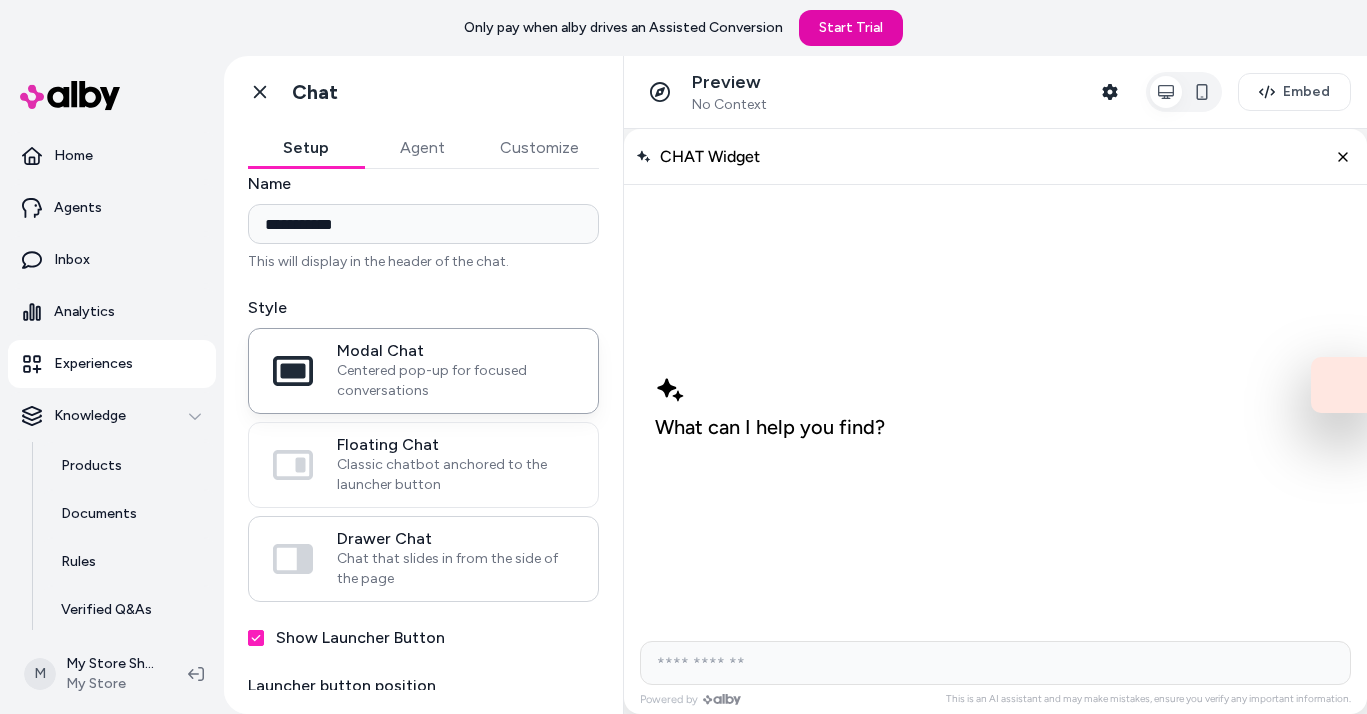 scroll, scrollTop: 75, scrollLeft: 0, axis: vertical 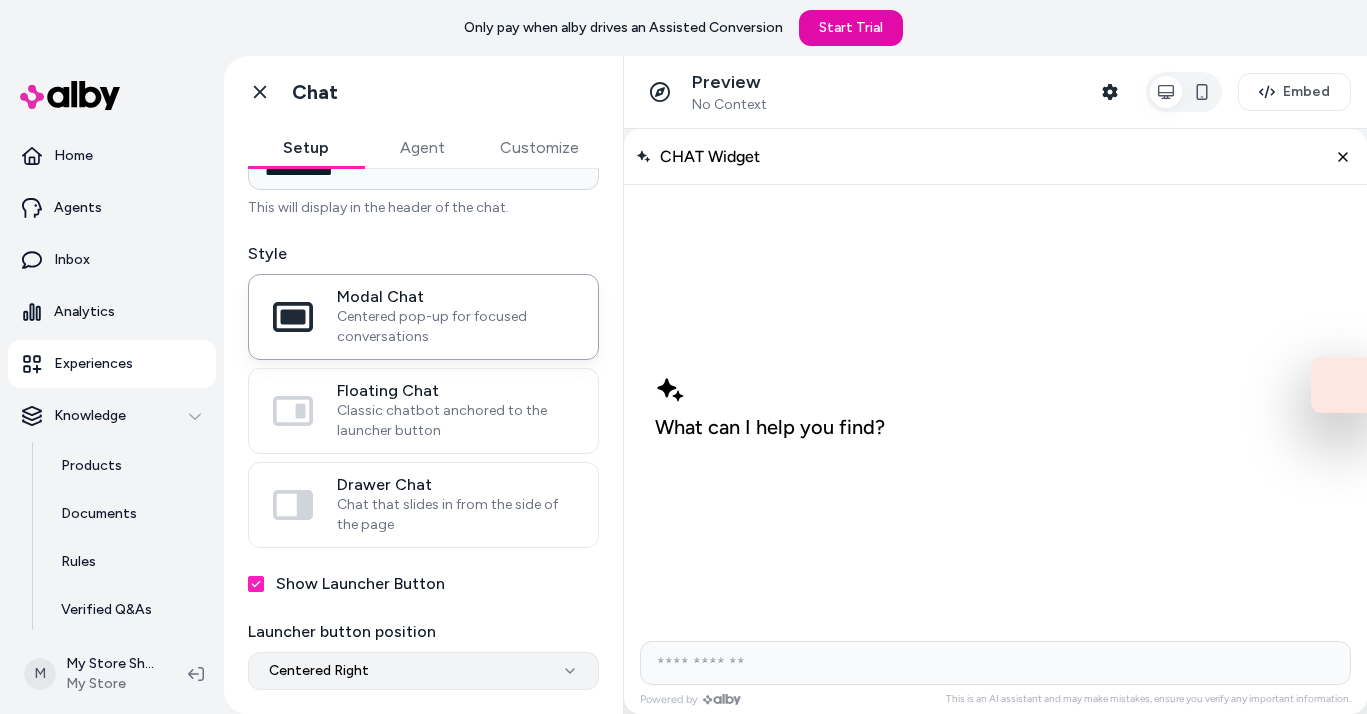 click on "**********" at bounding box center (683, 357) 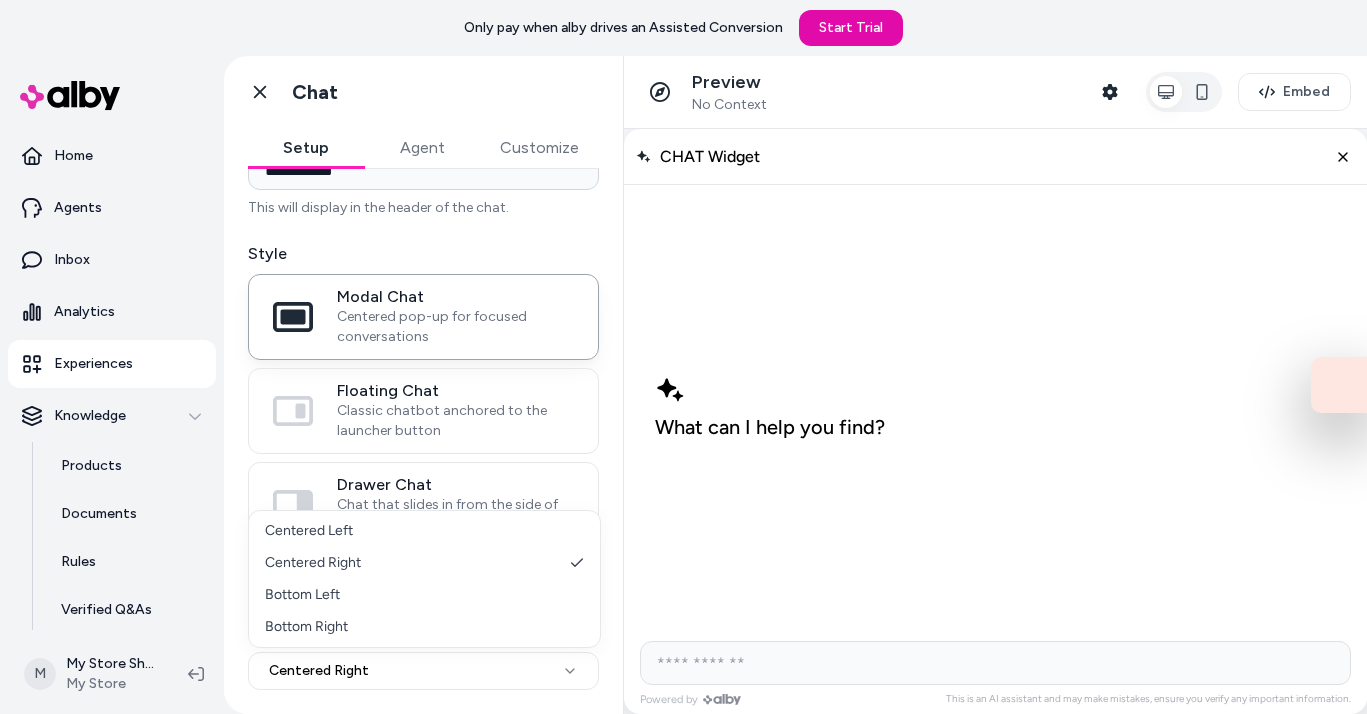 select on "**********" 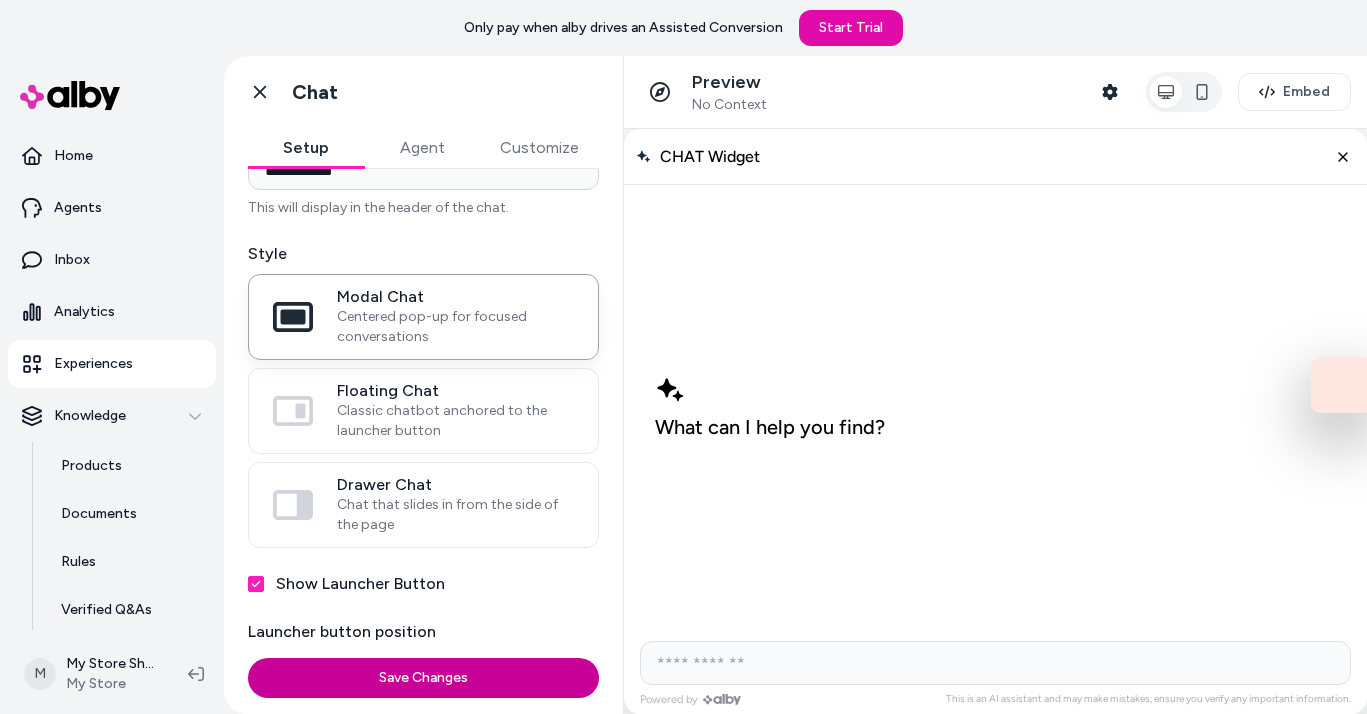 click on "Save Changes" at bounding box center (423, 678) 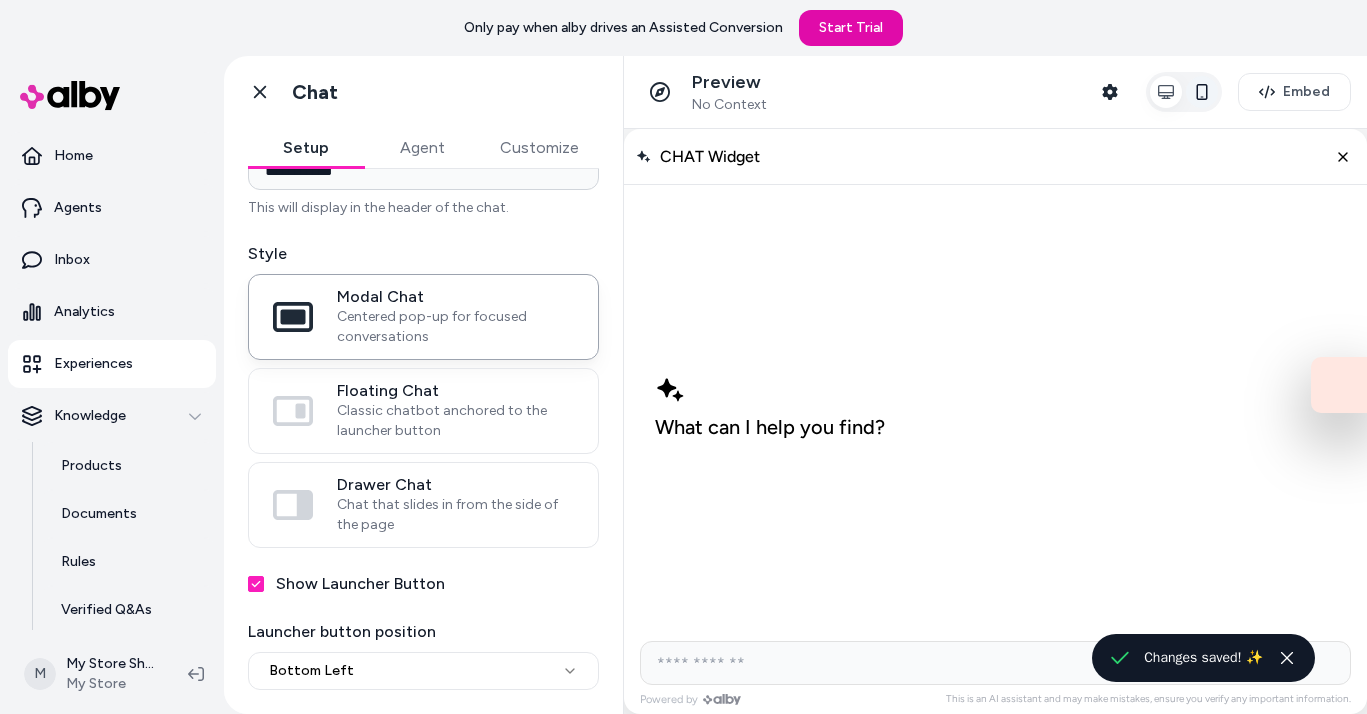 click 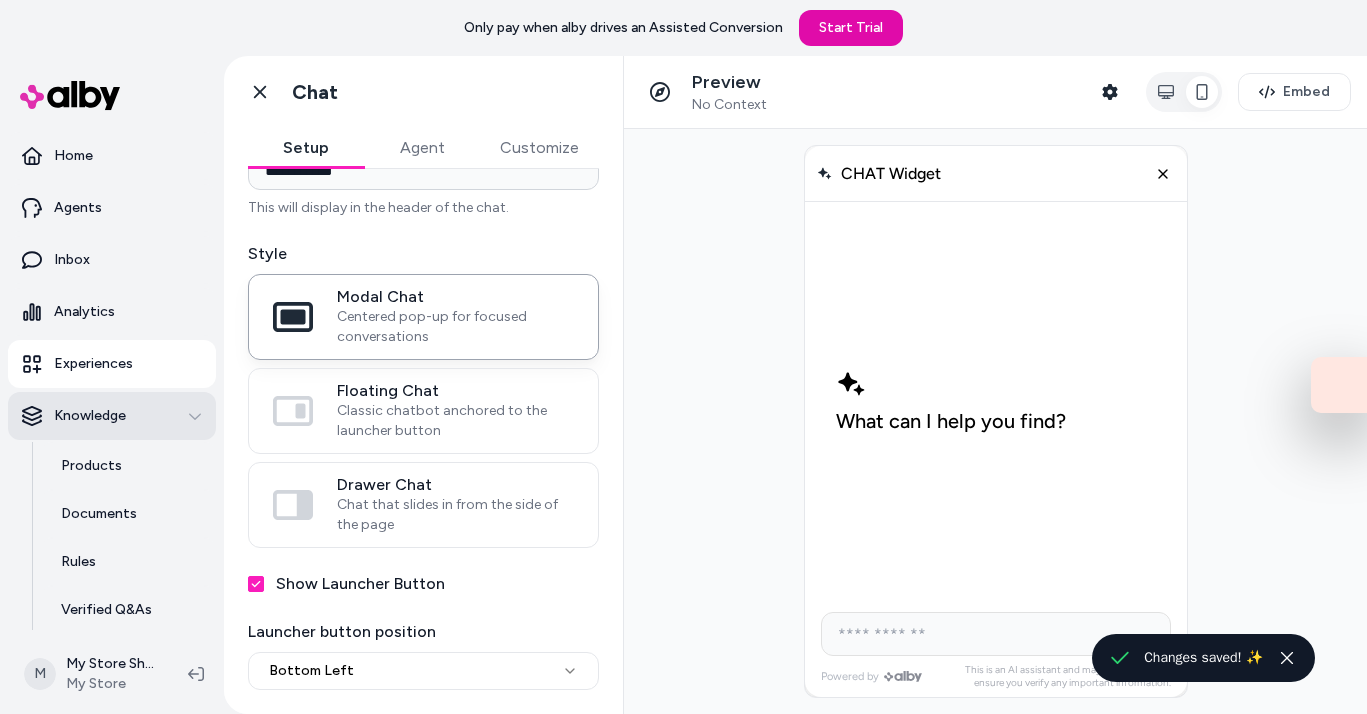 click on "Knowledge" at bounding box center (112, 416) 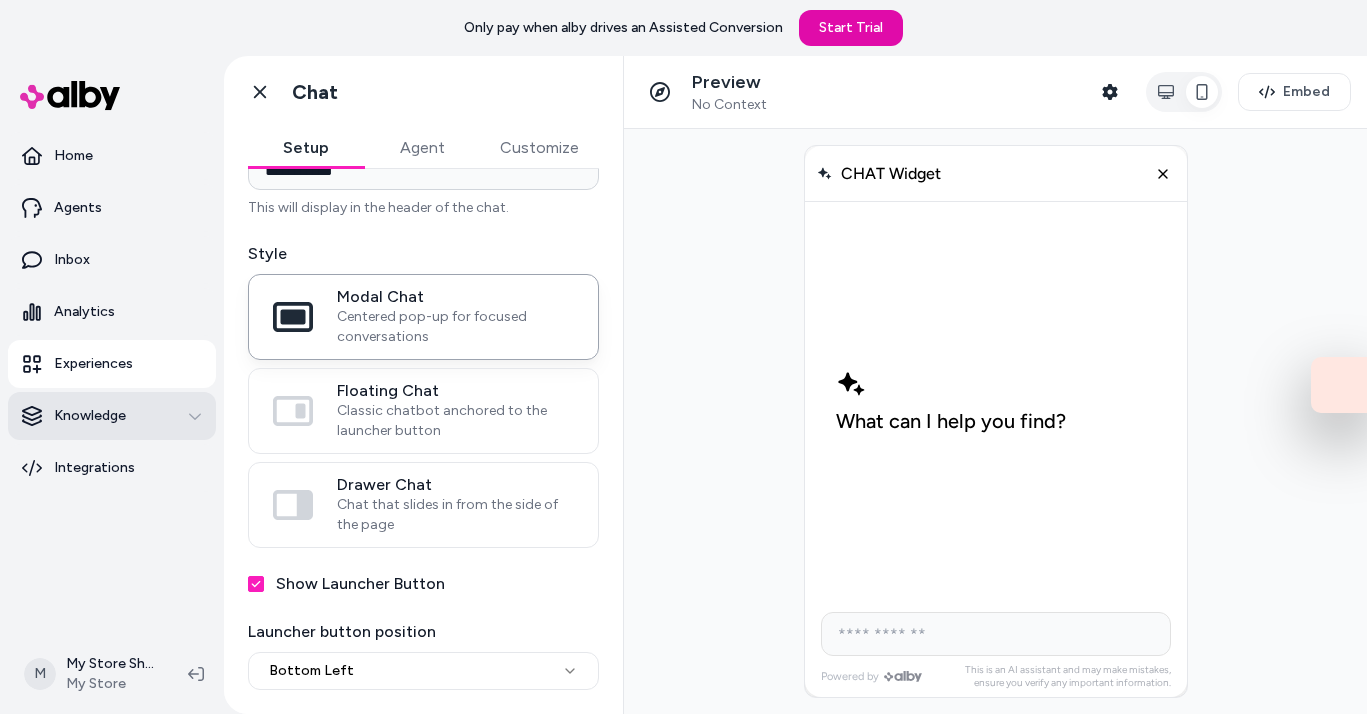 click on "Knowledge" at bounding box center (112, 416) 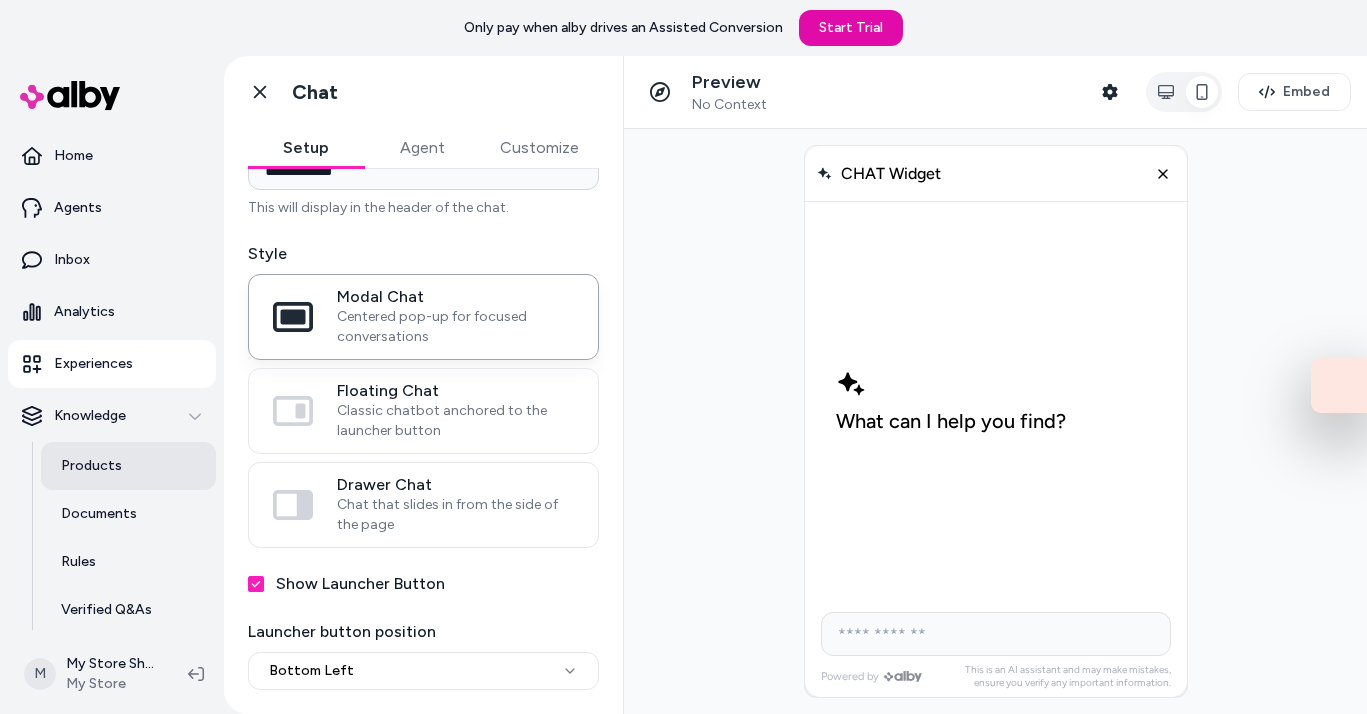 click on "Products" at bounding box center (91, 466) 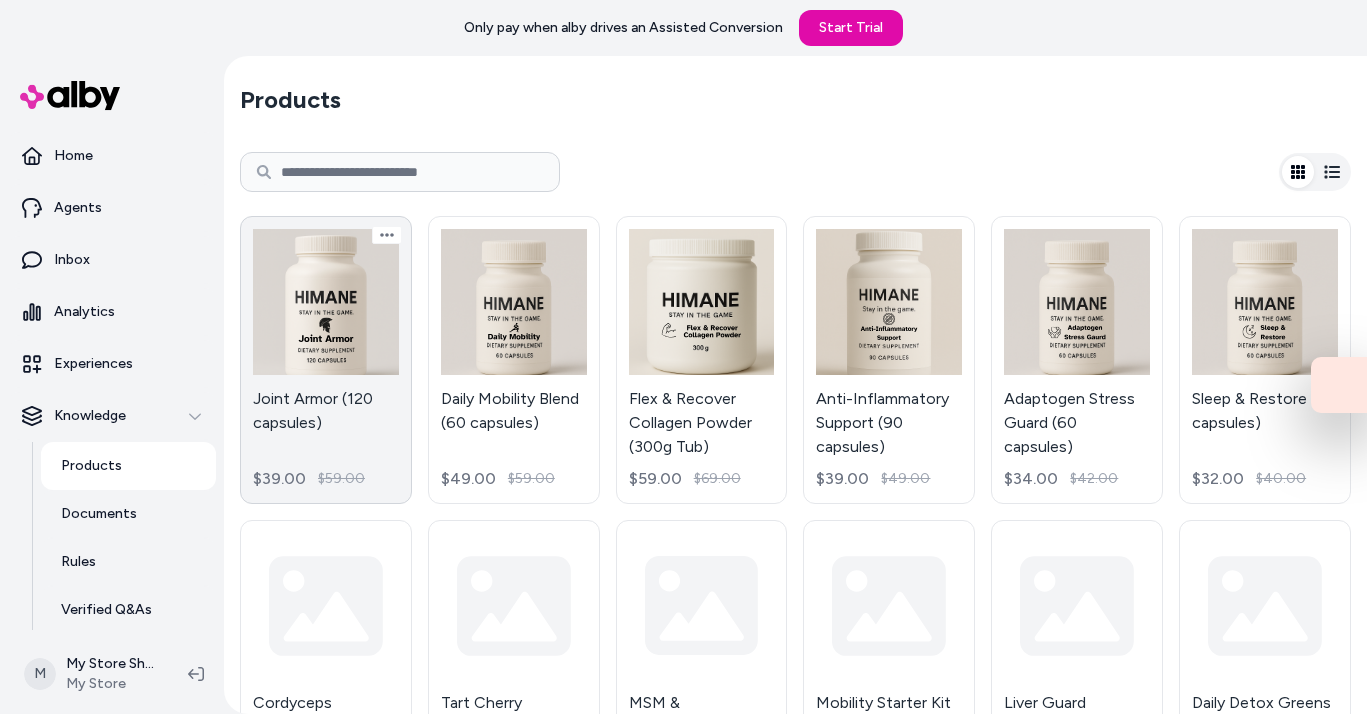 scroll, scrollTop: 311, scrollLeft: 0, axis: vertical 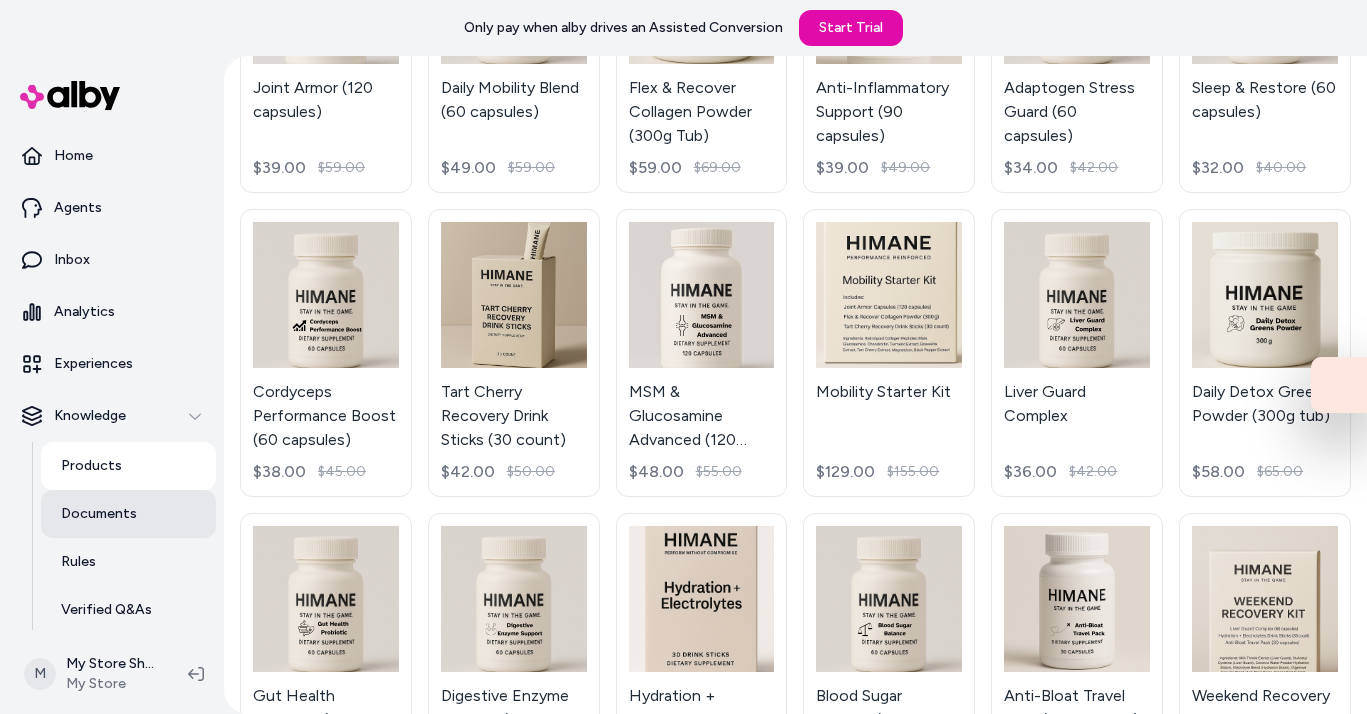click on "Documents" at bounding box center (99, 514) 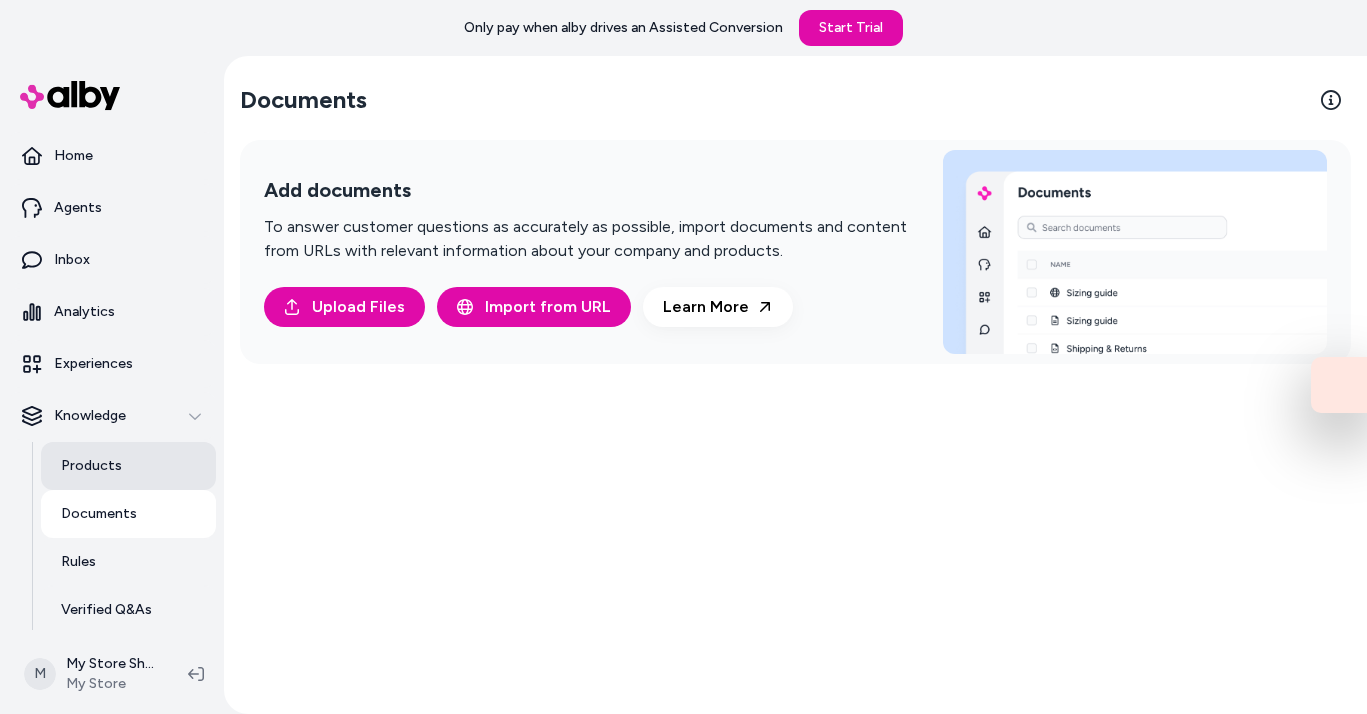scroll, scrollTop: 0, scrollLeft: 0, axis: both 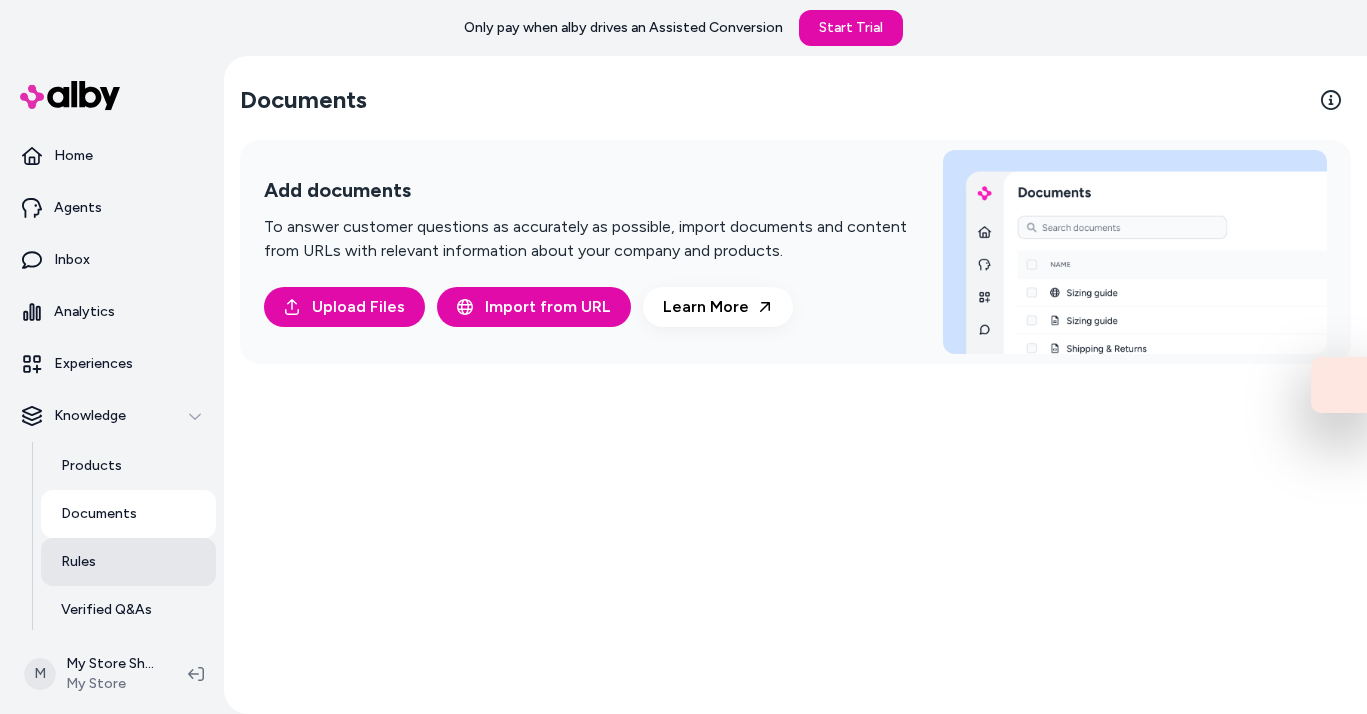 click on "Rules" at bounding box center (128, 562) 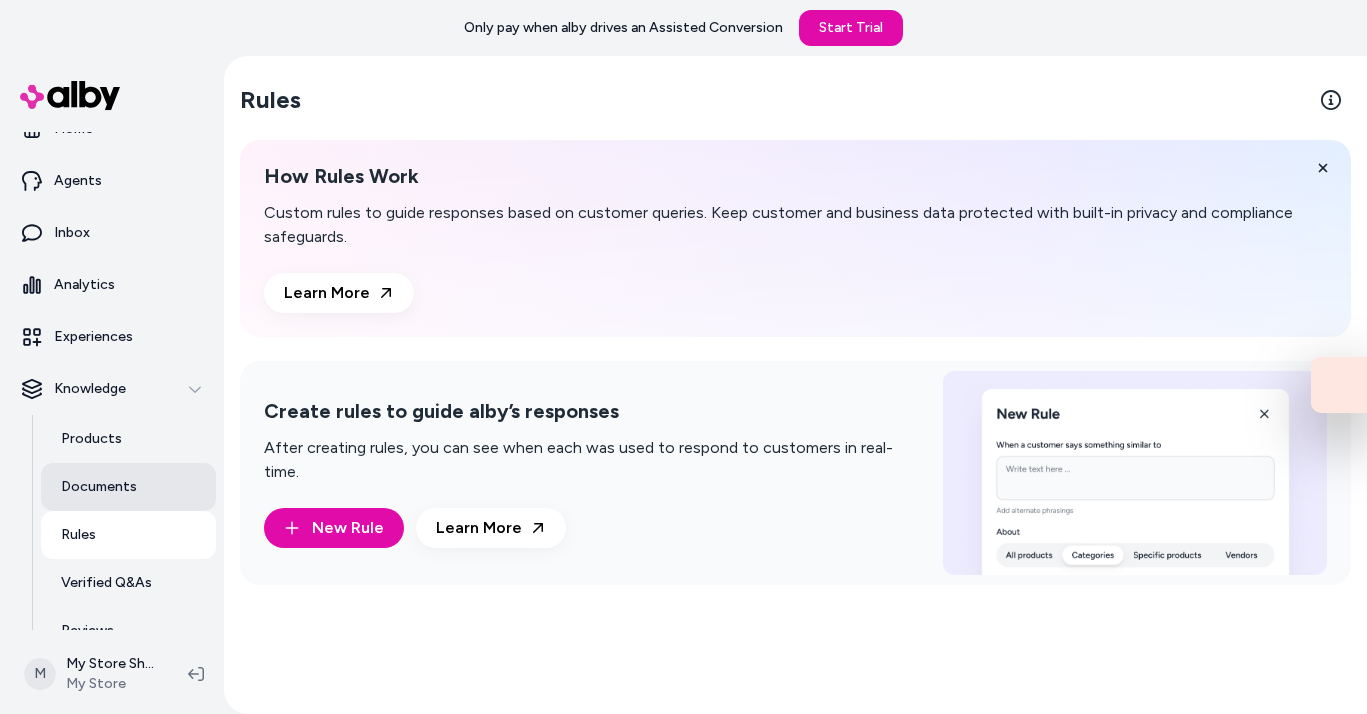 scroll, scrollTop: 33, scrollLeft: 0, axis: vertical 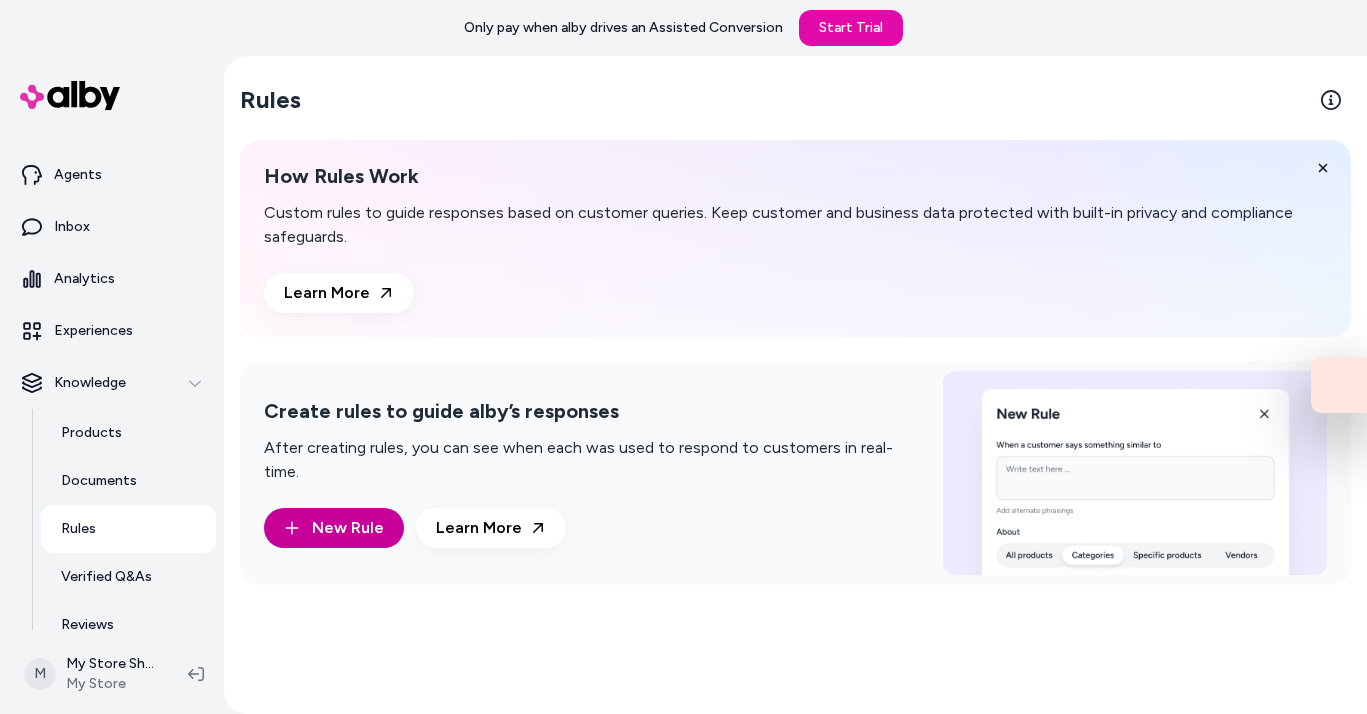 click on "New Rule" at bounding box center (348, 528) 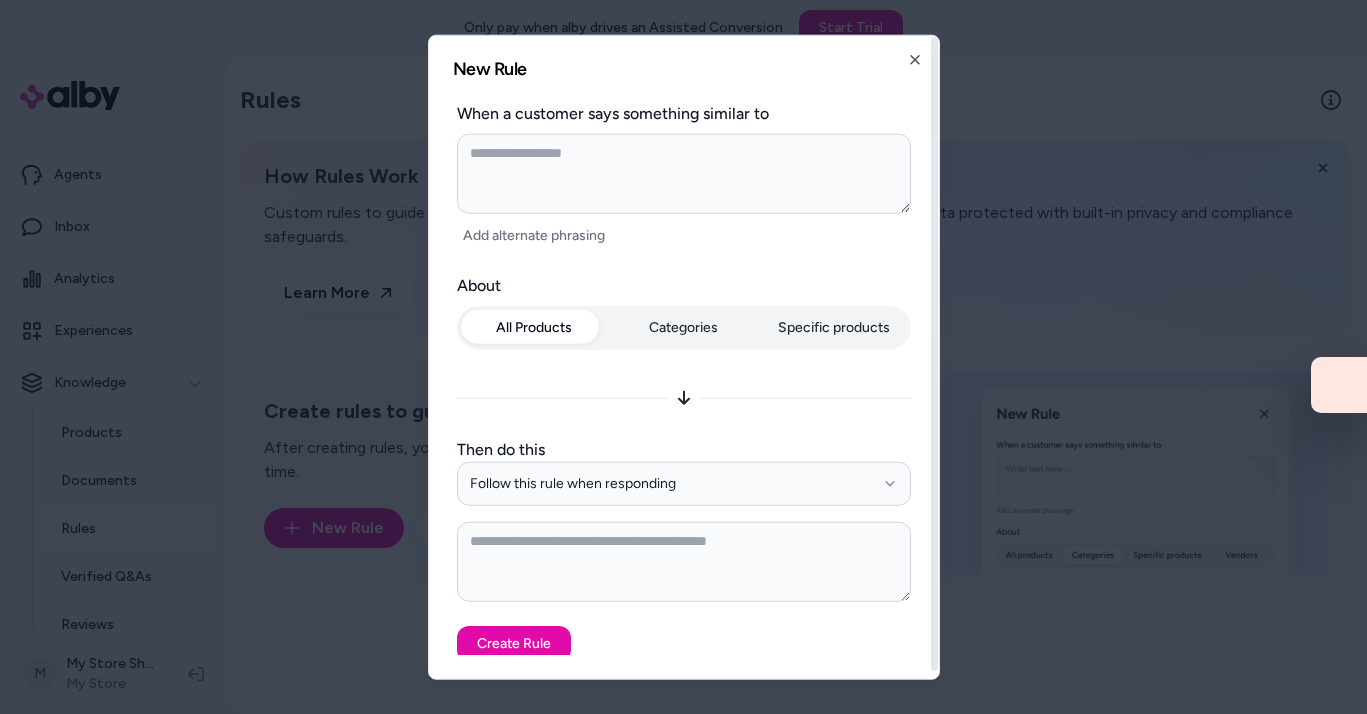 click on "**********" at bounding box center (684, 438) 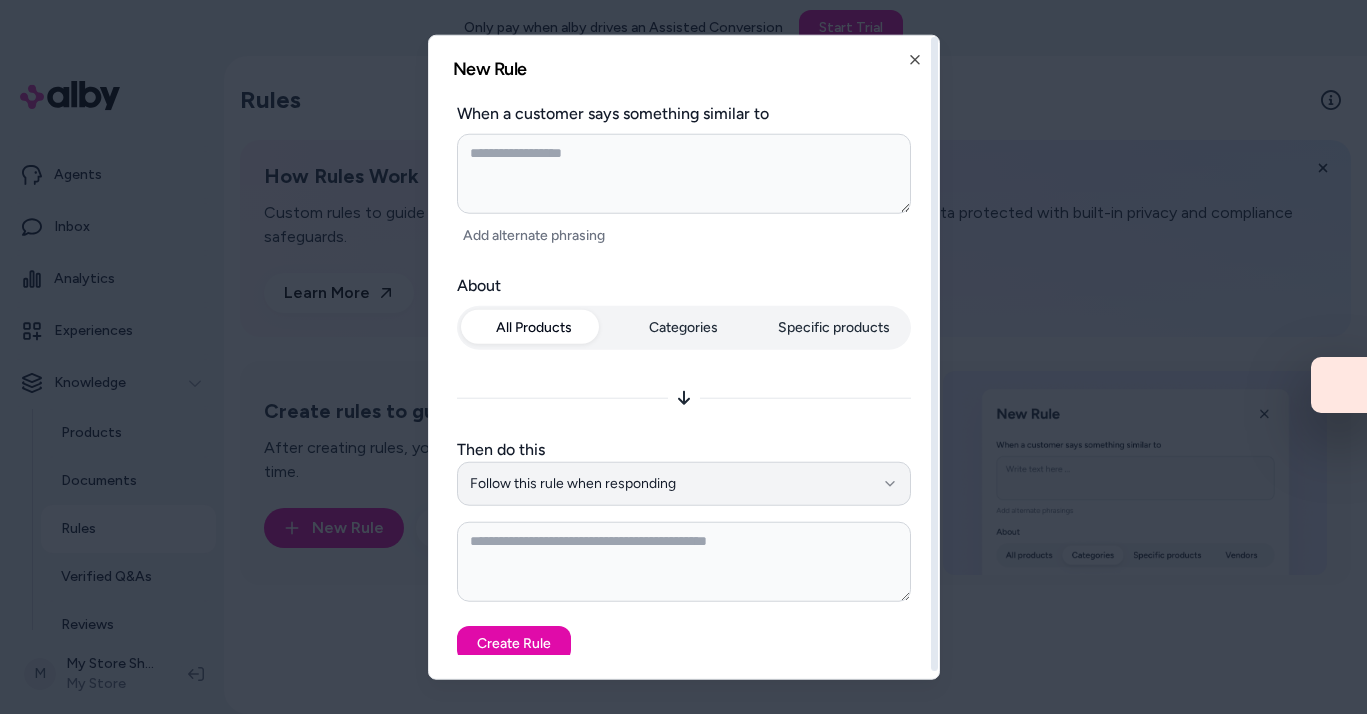 click on "Follow this rule when responding" at bounding box center [684, 484] 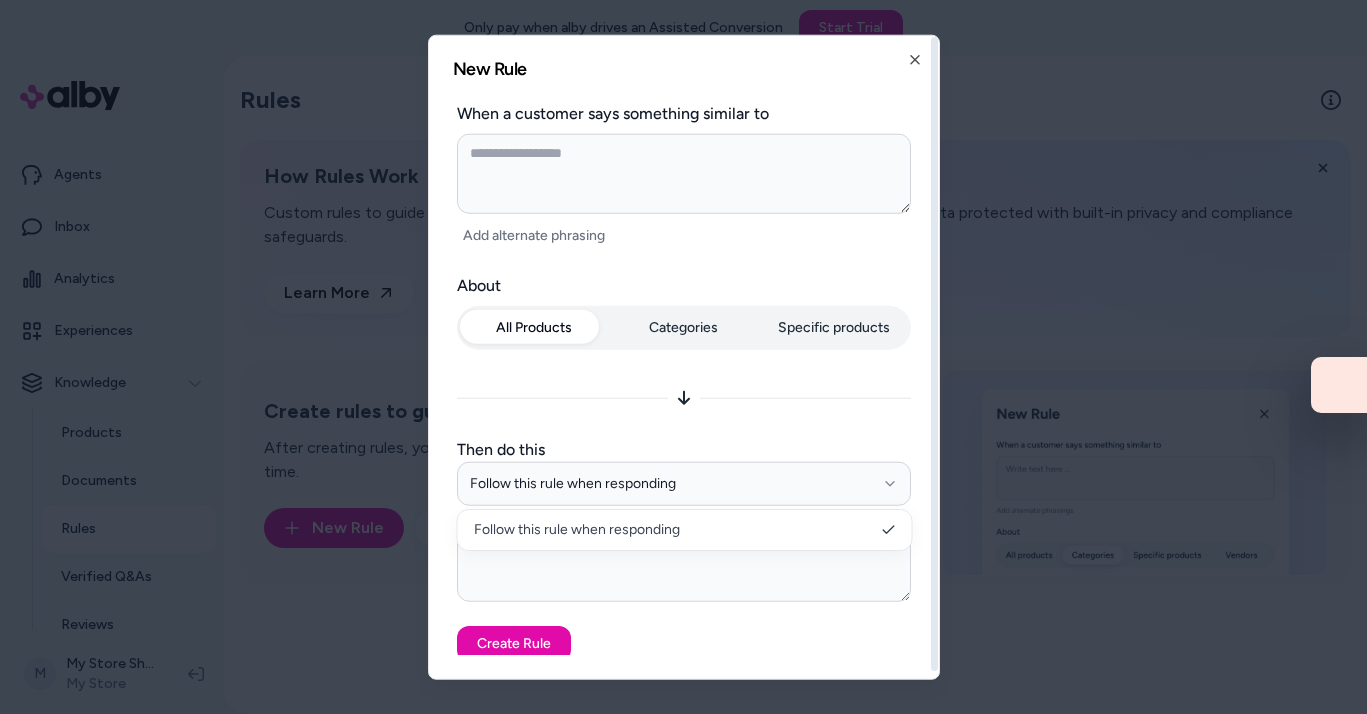 type on "*" 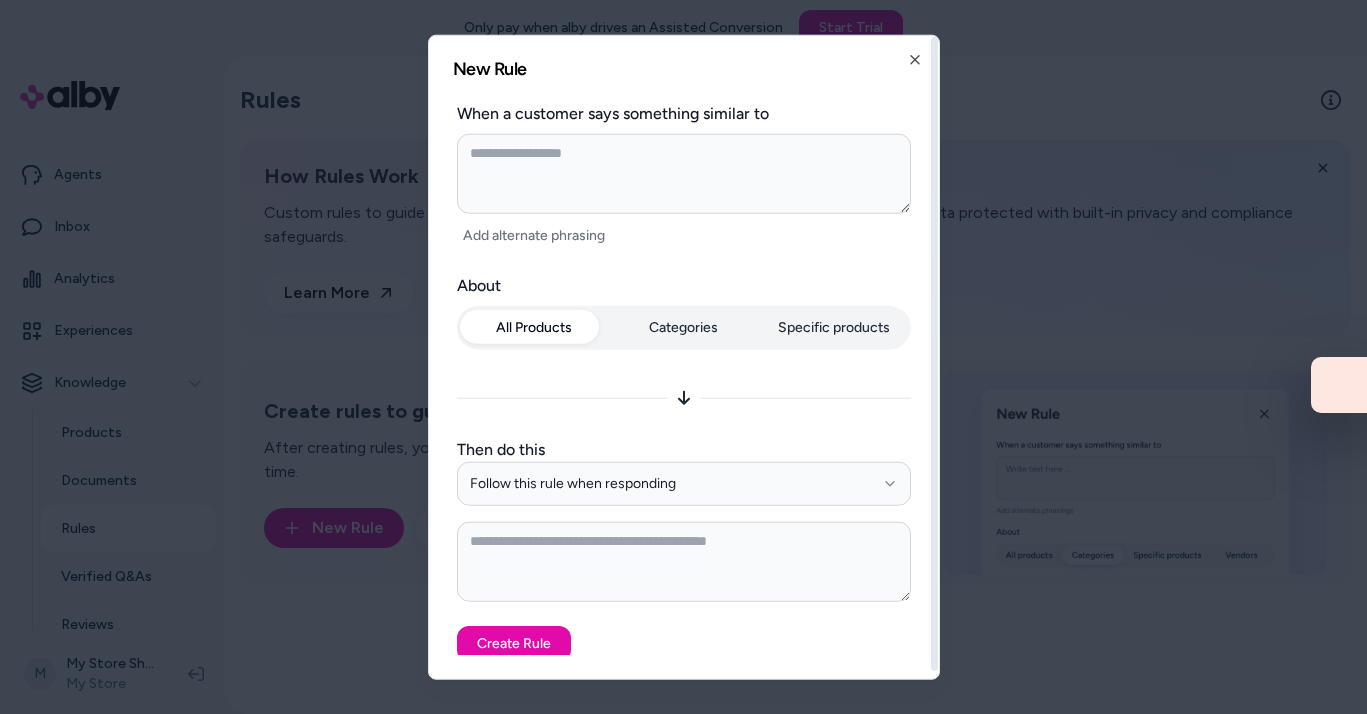 click at bounding box center (684, 561) 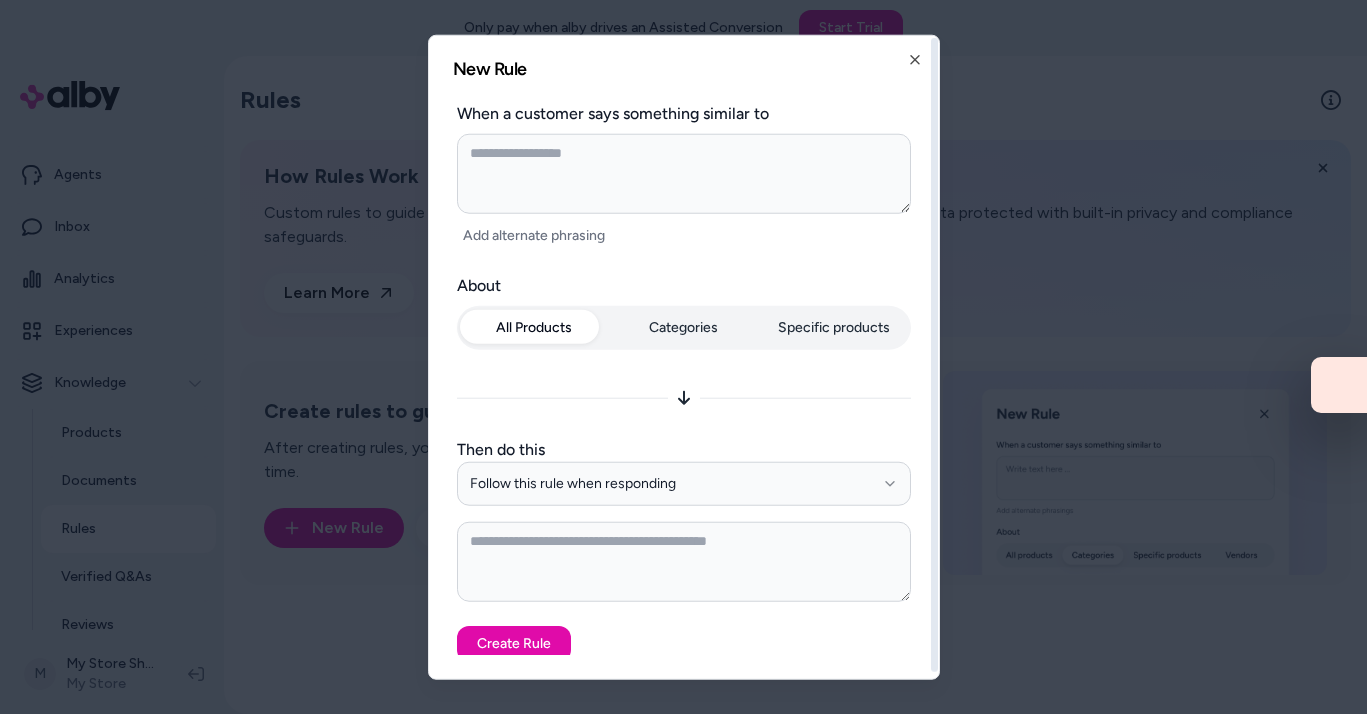 scroll, scrollTop: 7, scrollLeft: 0, axis: vertical 